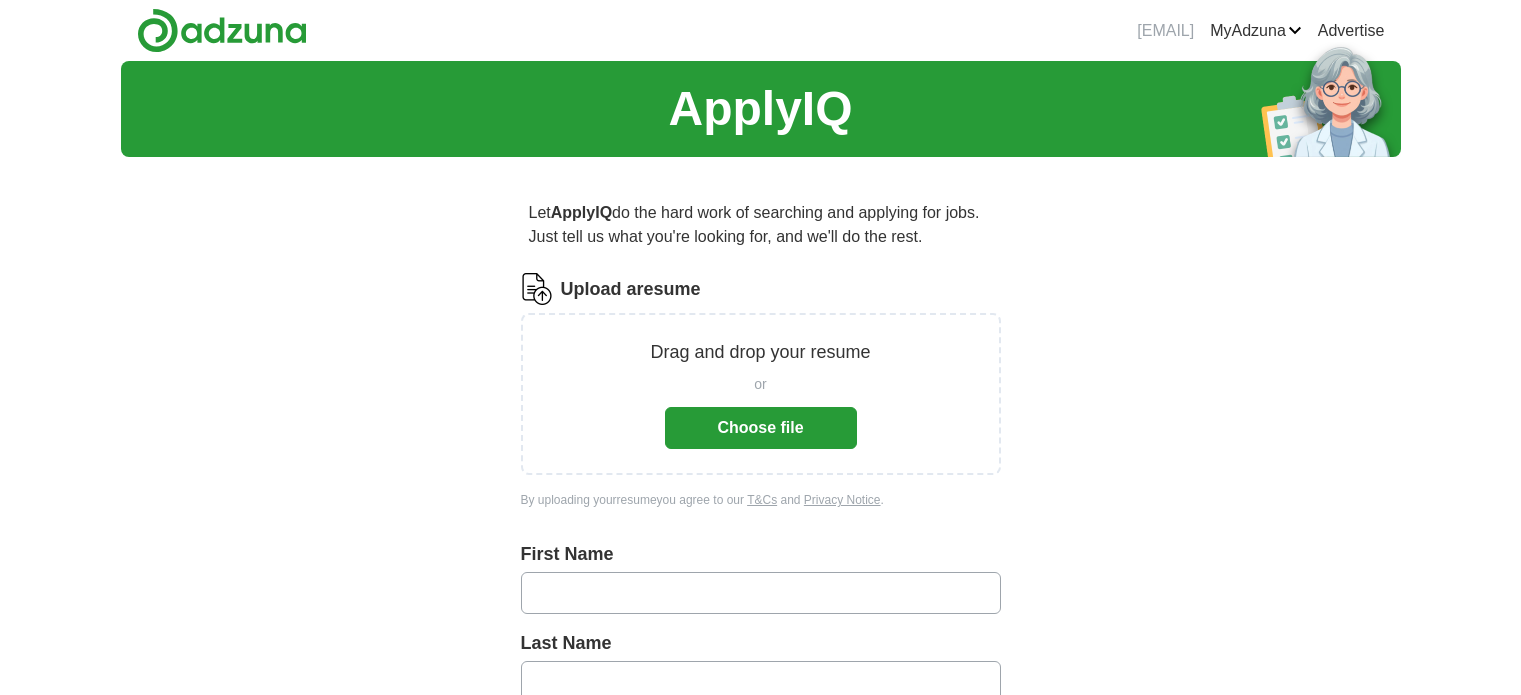 scroll, scrollTop: 0, scrollLeft: 0, axis: both 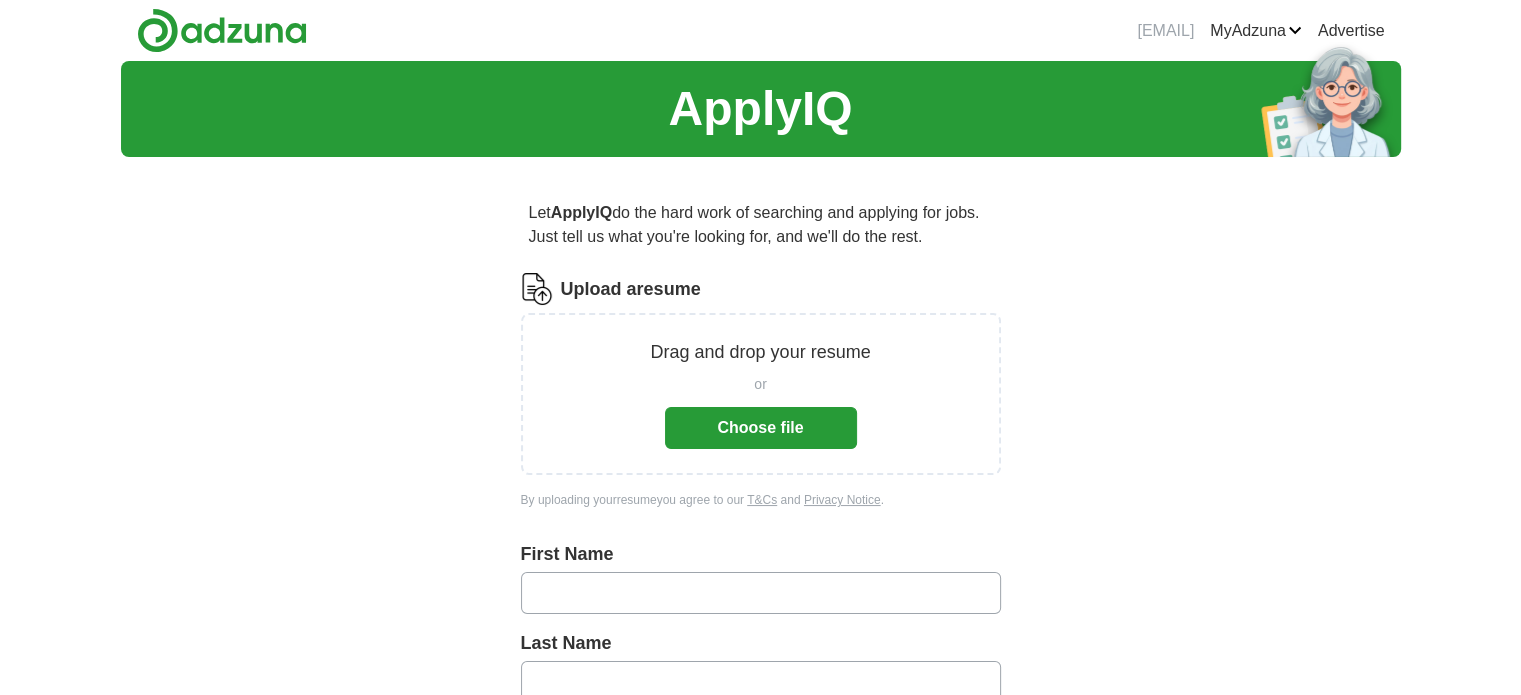 click on "Choose file" at bounding box center [761, 428] 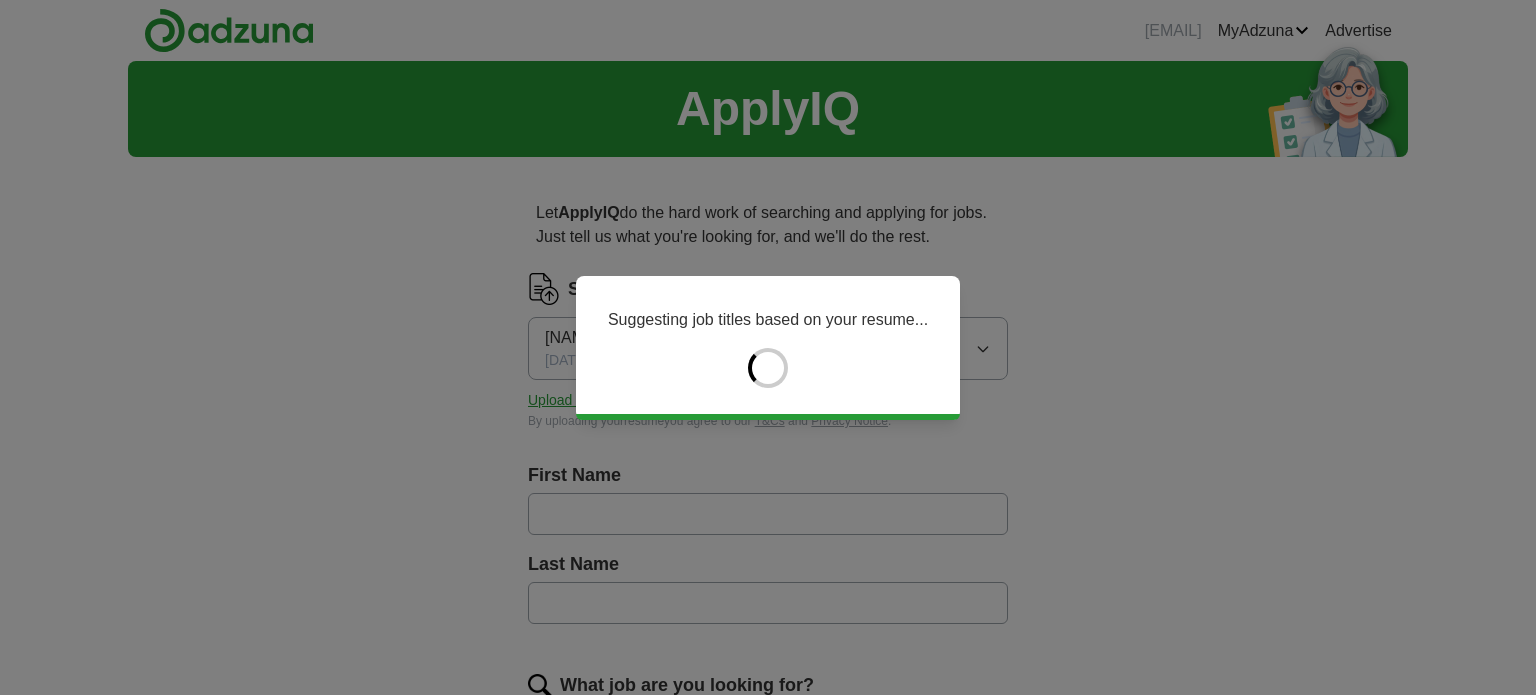 type on "*****" 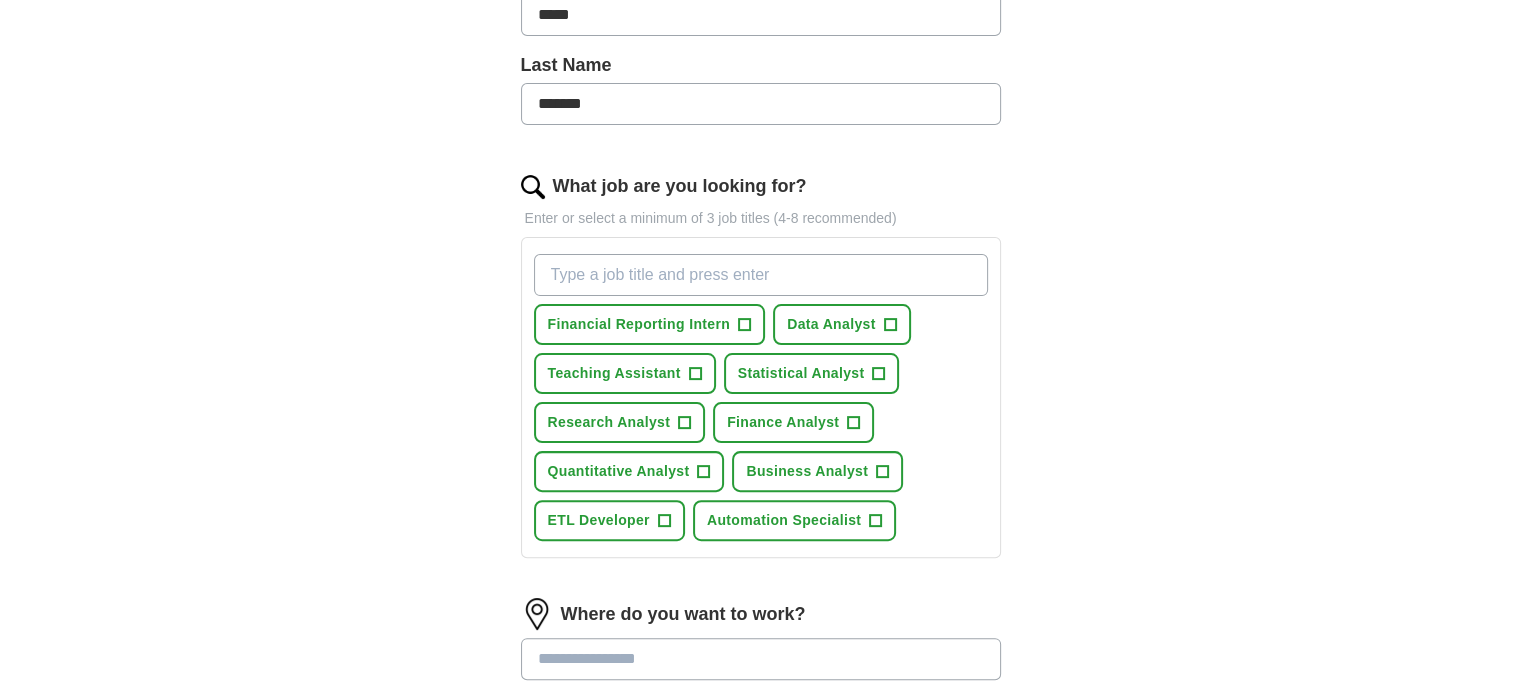 scroll, scrollTop: 500, scrollLeft: 0, axis: vertical 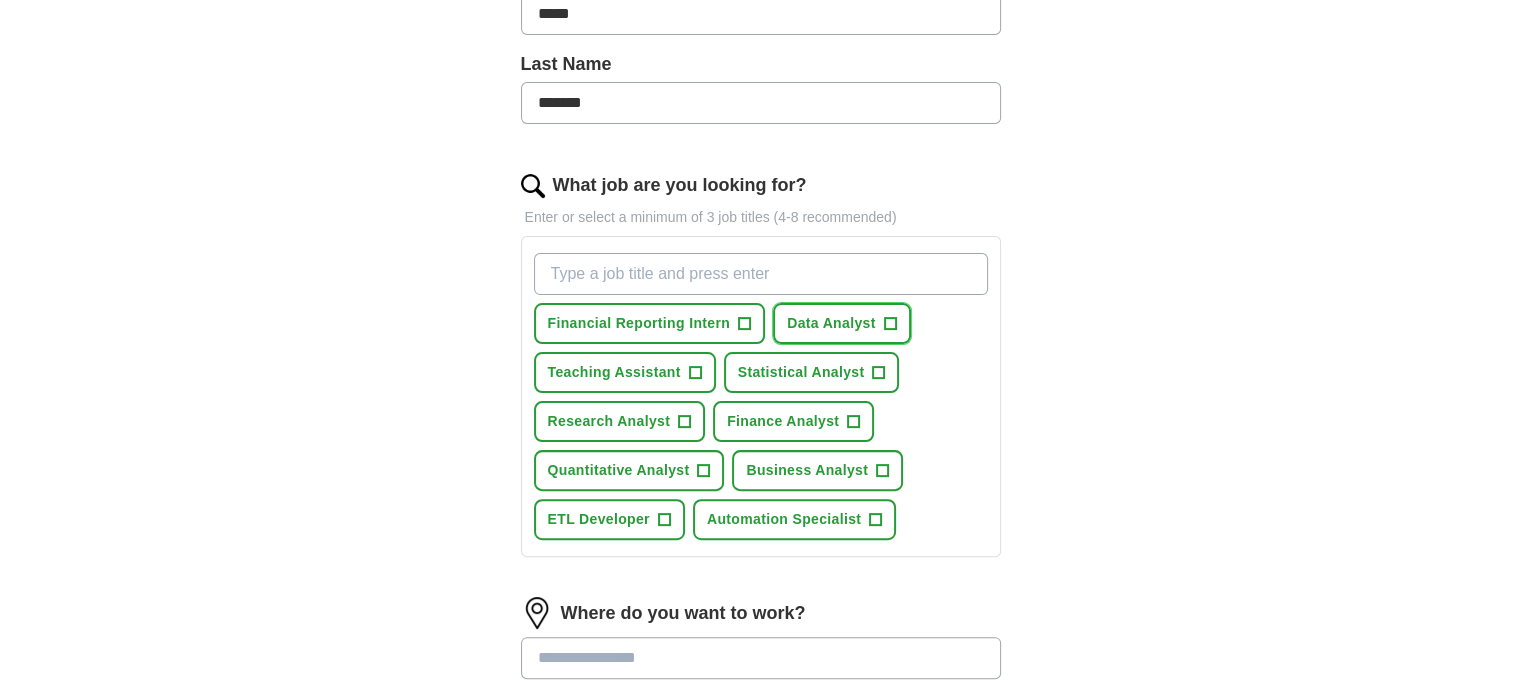 click on "Data Analyst" at bounding box center (831, 323) 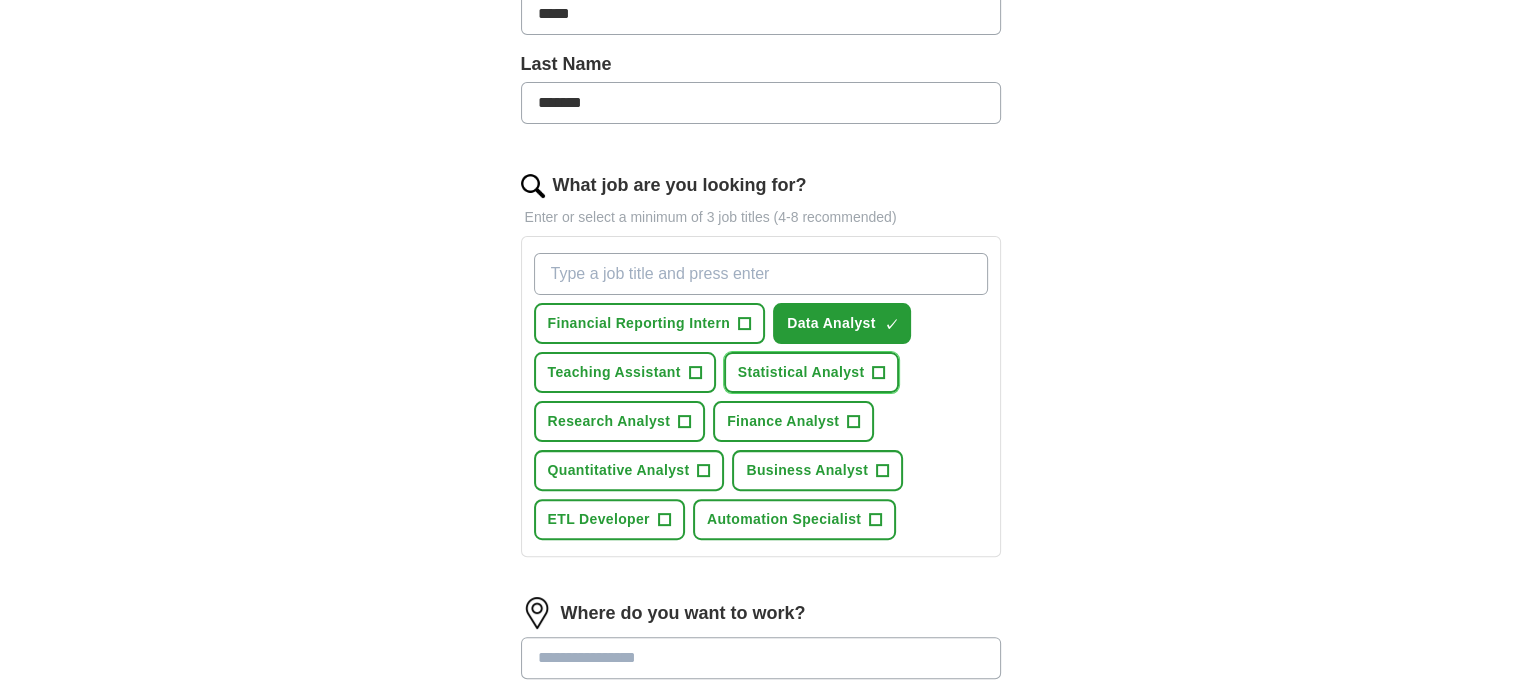 click on "Statistical Analyst +" at bounding box center (812, 372) 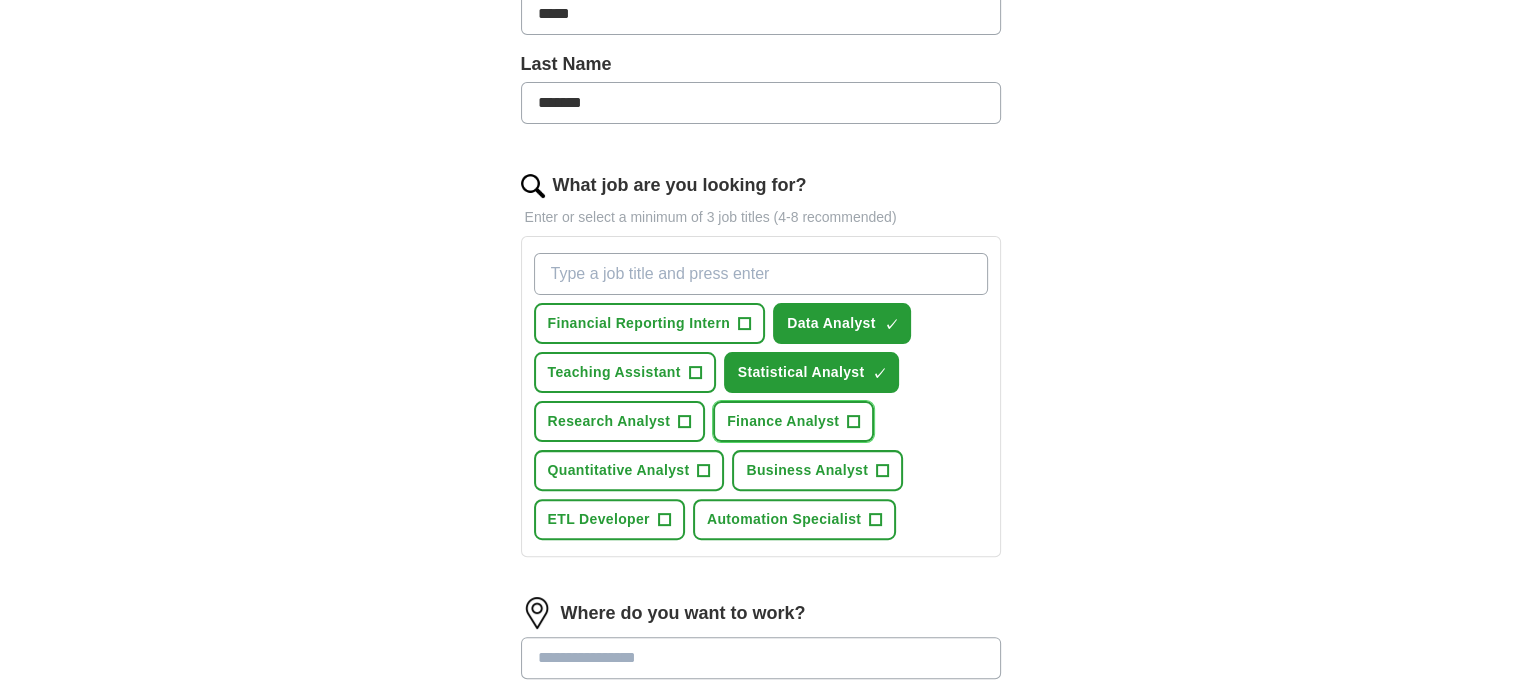 click on "Finance Analyst +" at bounding box center [793, 421] 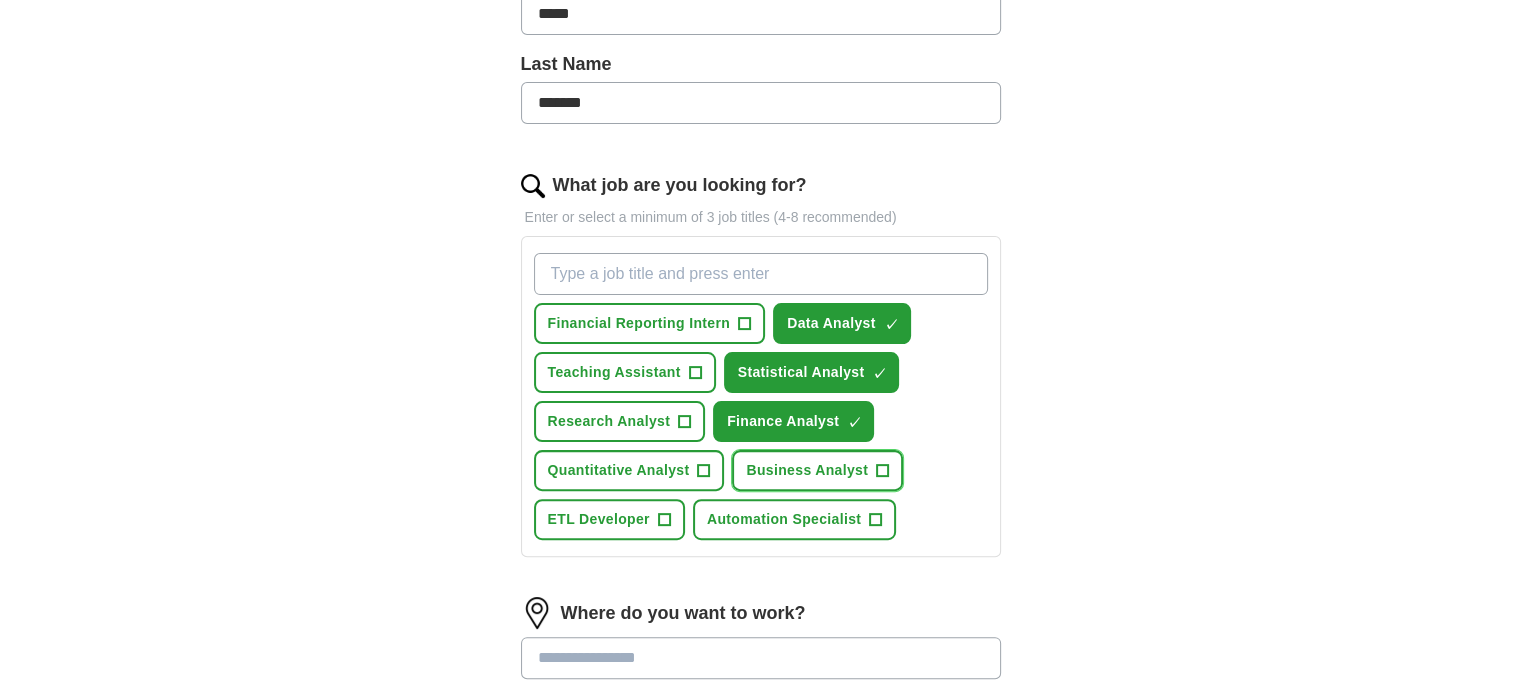 click on "Business Analyst +" at bounding box center [817, 470] 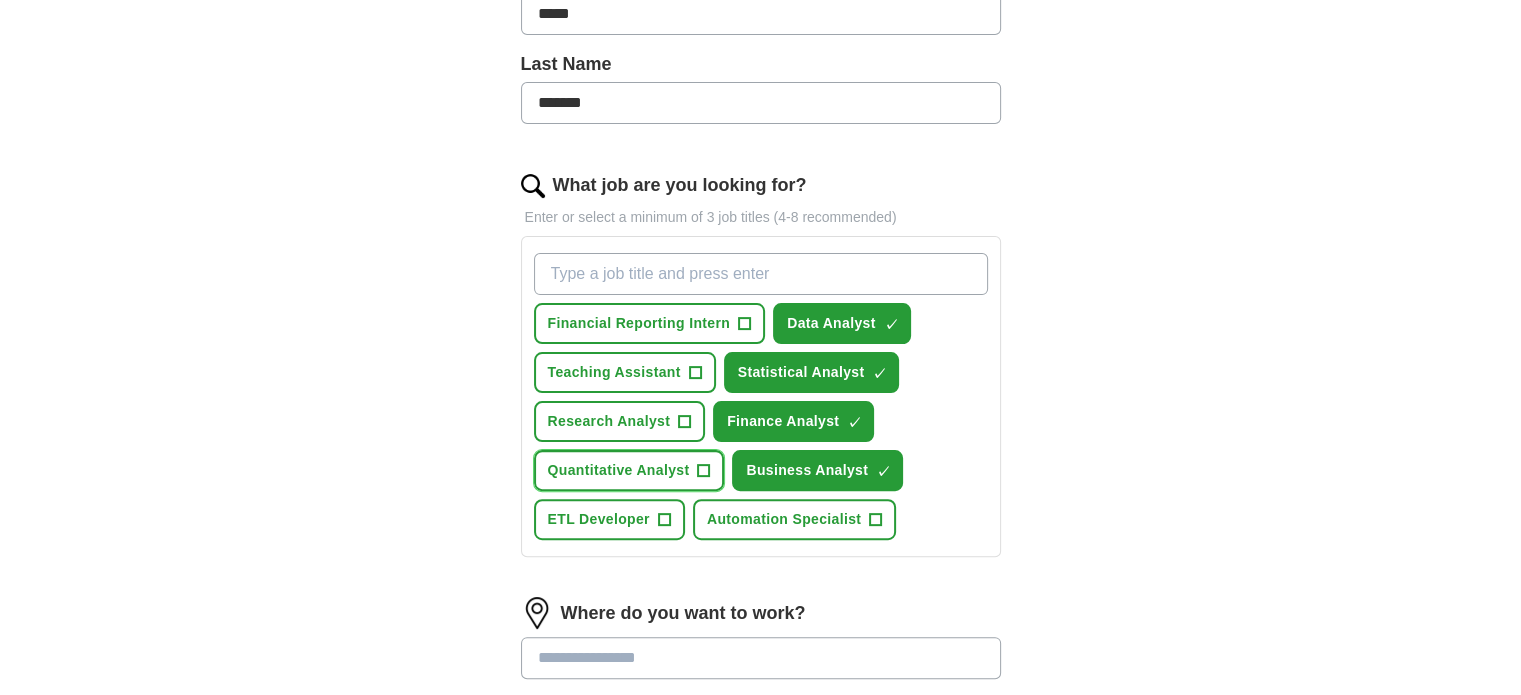 click on "Quantitative Analyst" at bounding box center (619, 470) 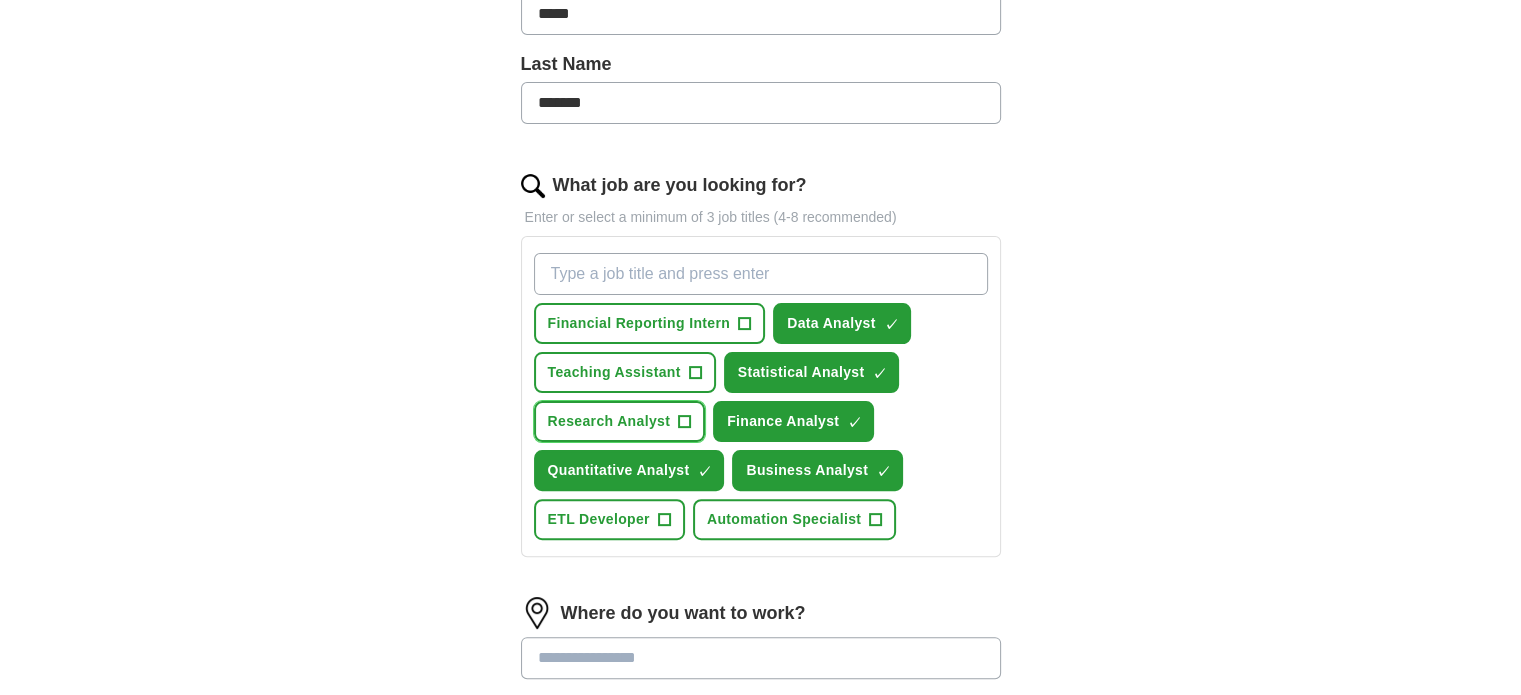 click on "Research Analyst" at bounding box center (609, 421) 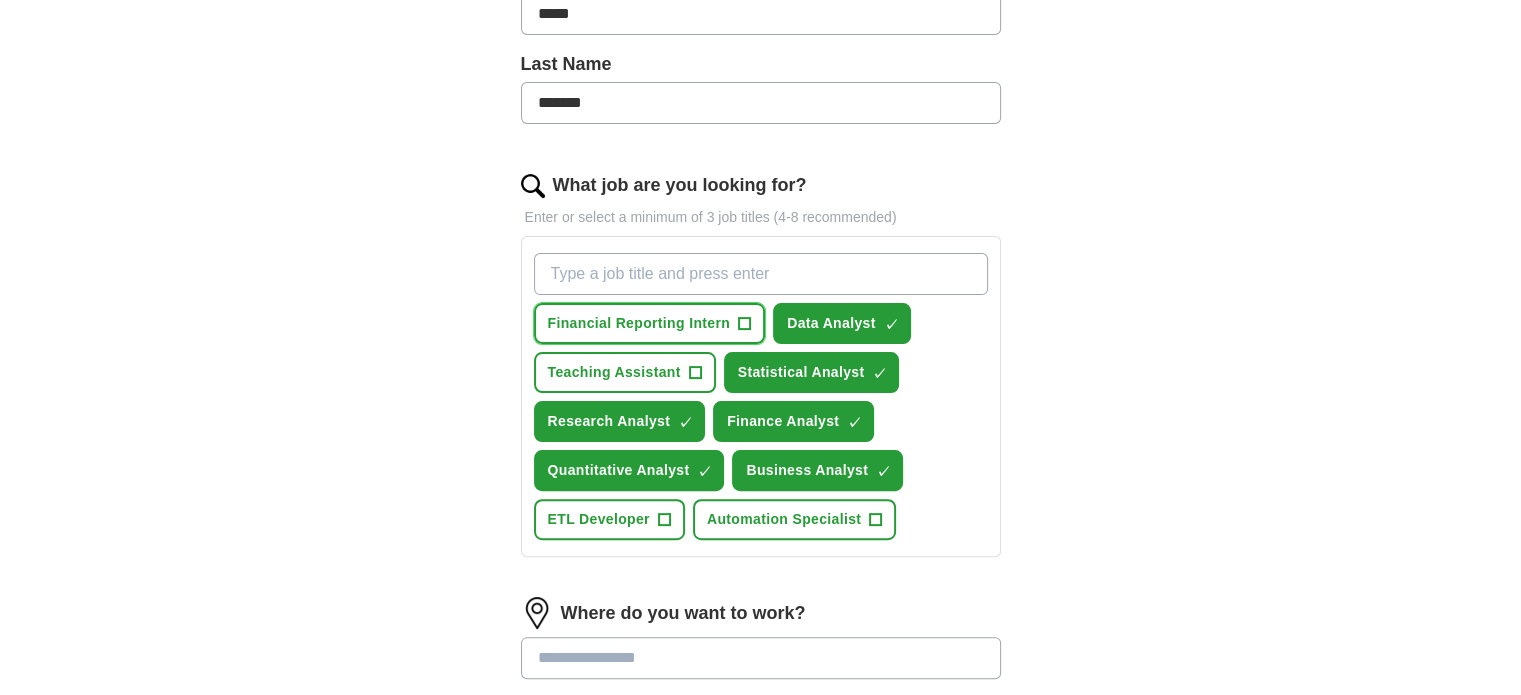 click on "Financial Reporting Intern" at bounding box center [639, 323] 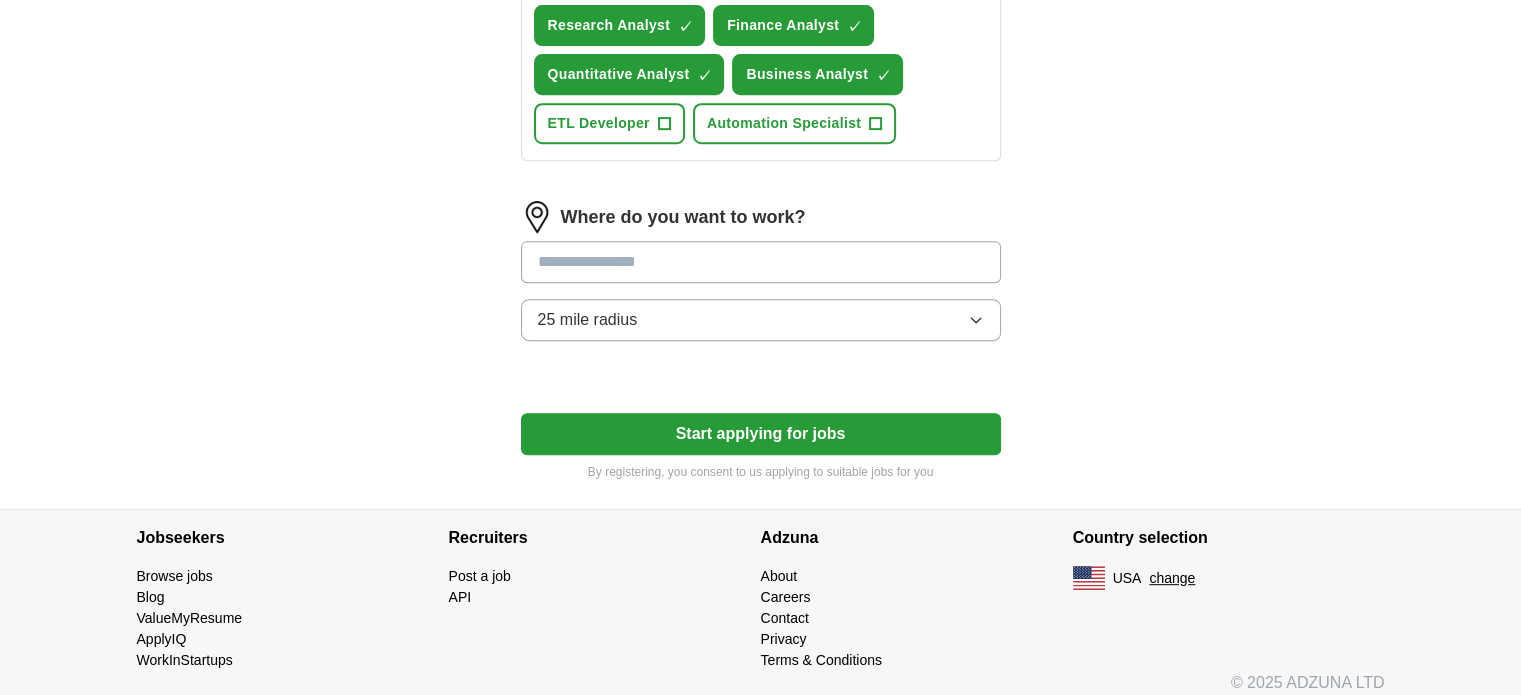 scroll, scrollTop: 900, scrollLeft: 0, axis: vertical 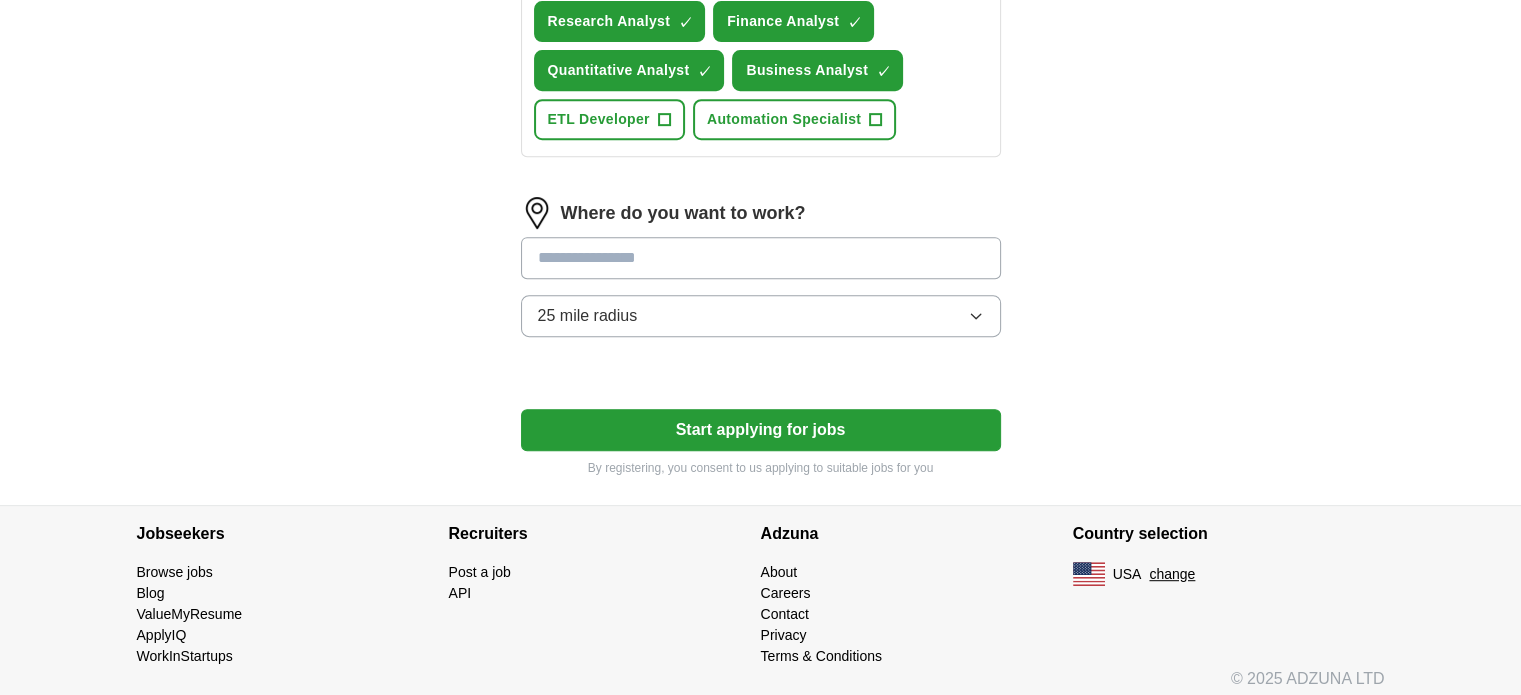 click at bounding box center (761, 258) 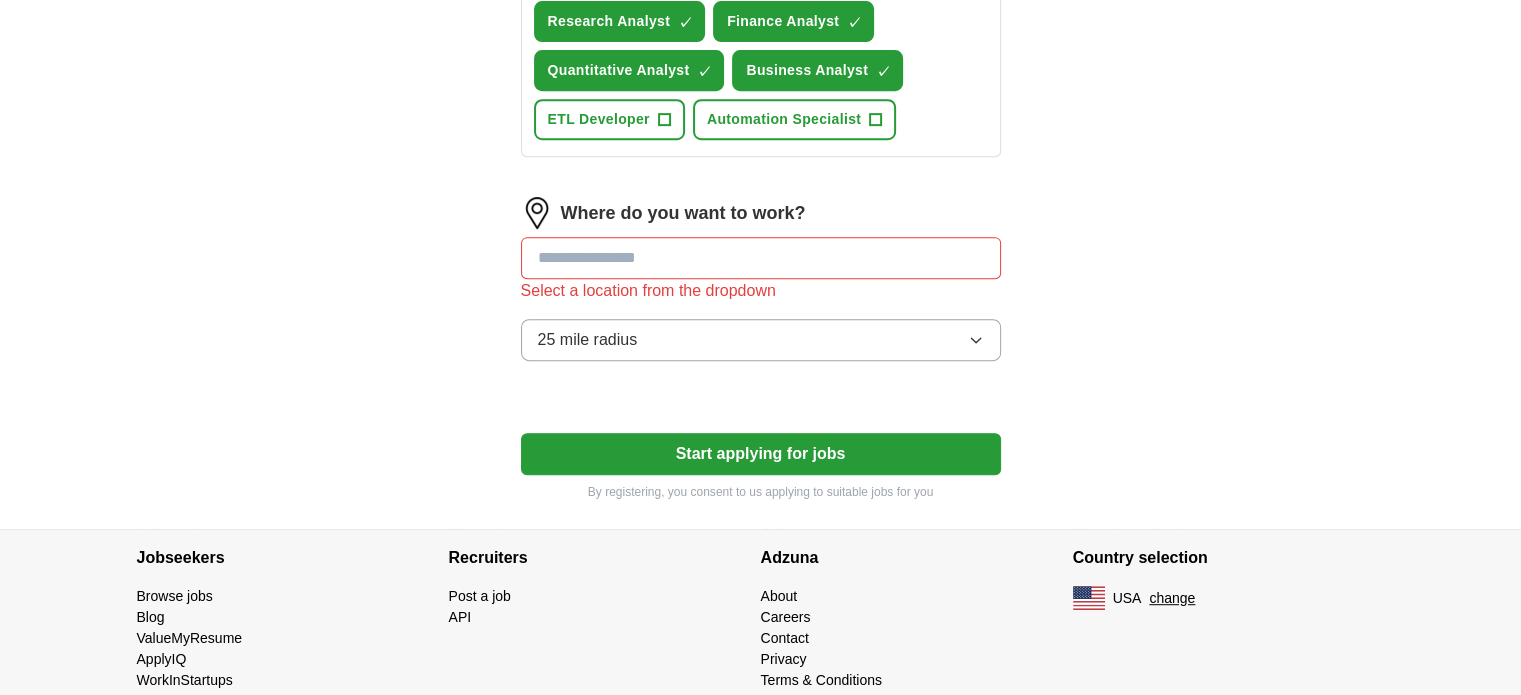 click on "Where do you want to work? Select a location from the dropdown 25 mile radius" at bounding box center (761, 287) 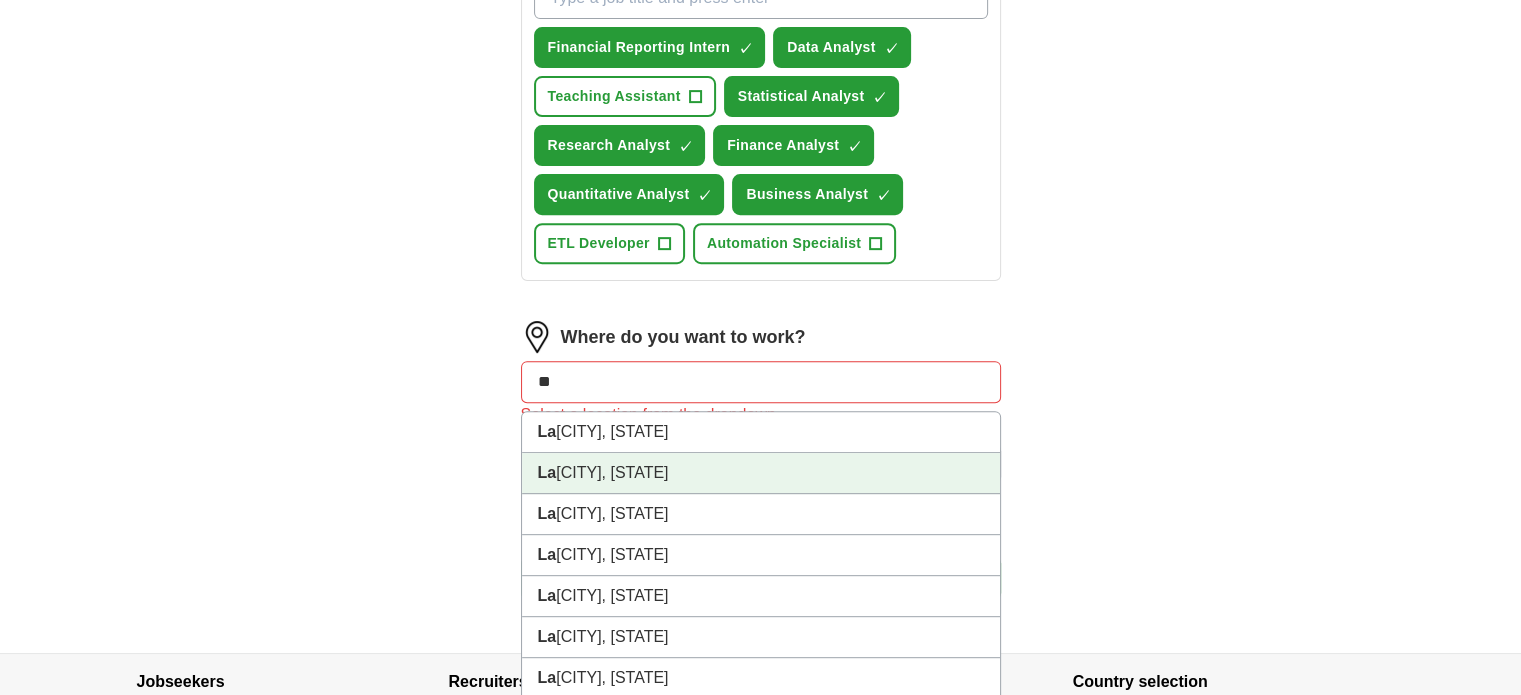 scroll, scrollTop: 765, scrollLeft: 0, axis: vertical 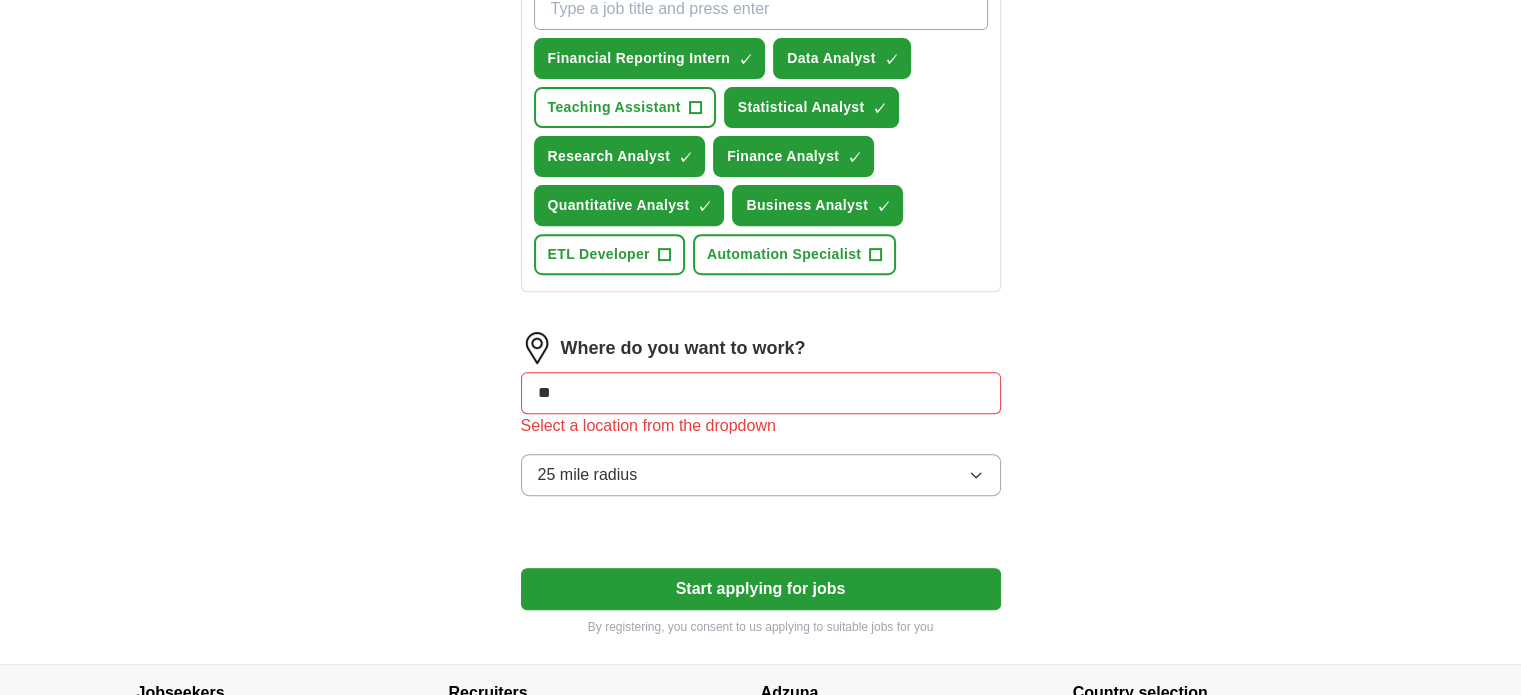 type on "***" 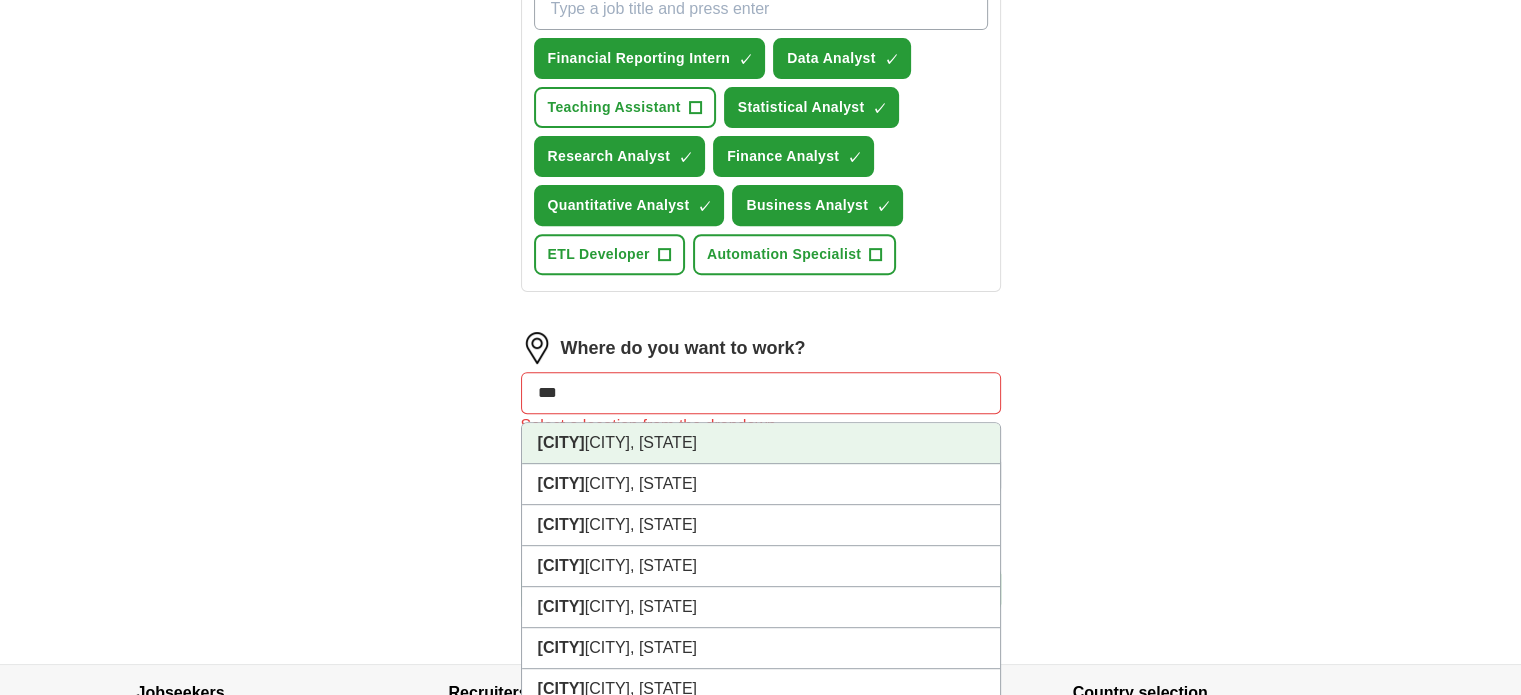click on "[CITY], [STATE]" at bounding box center [761, 443] 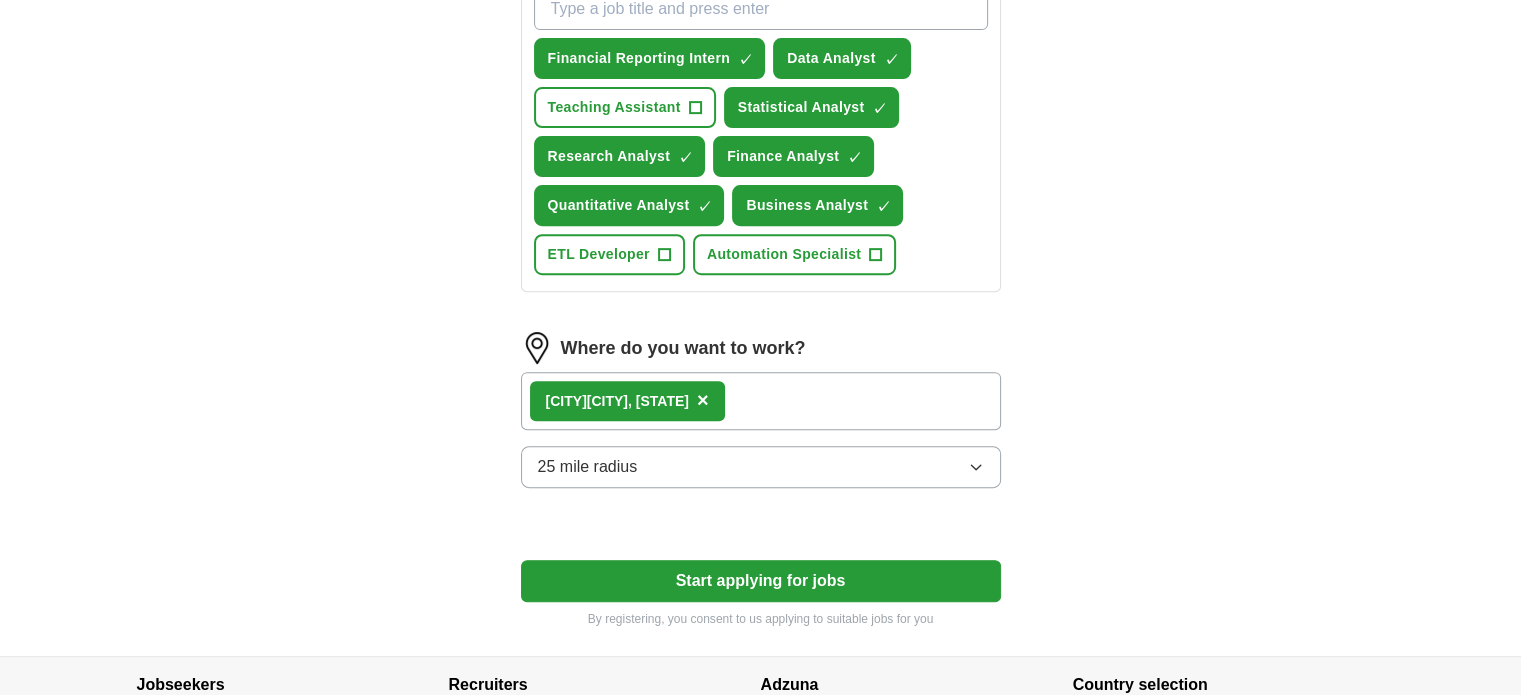 click on "25 mile radius" at bounding box center [761, 467] 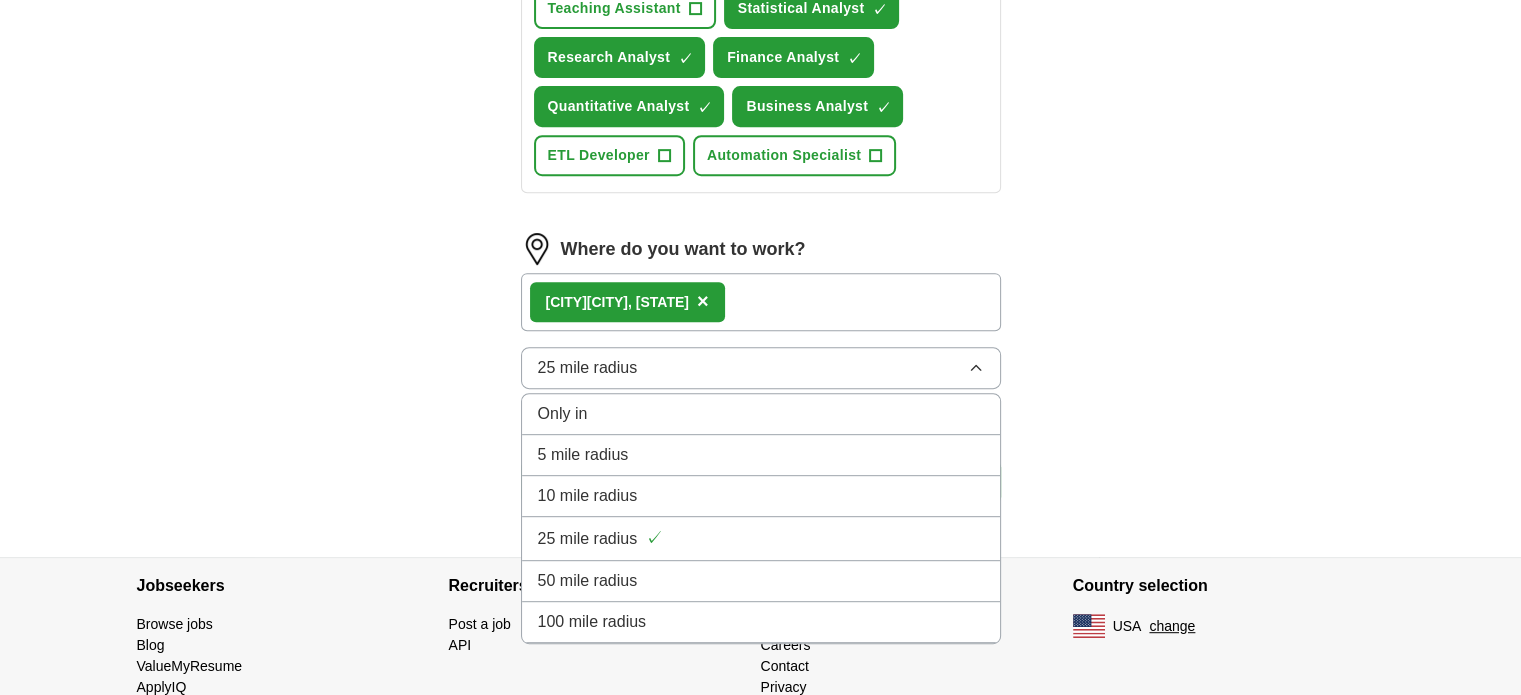 scroll, scrollTop: 865, scrollLeft: 0, axis: vertical 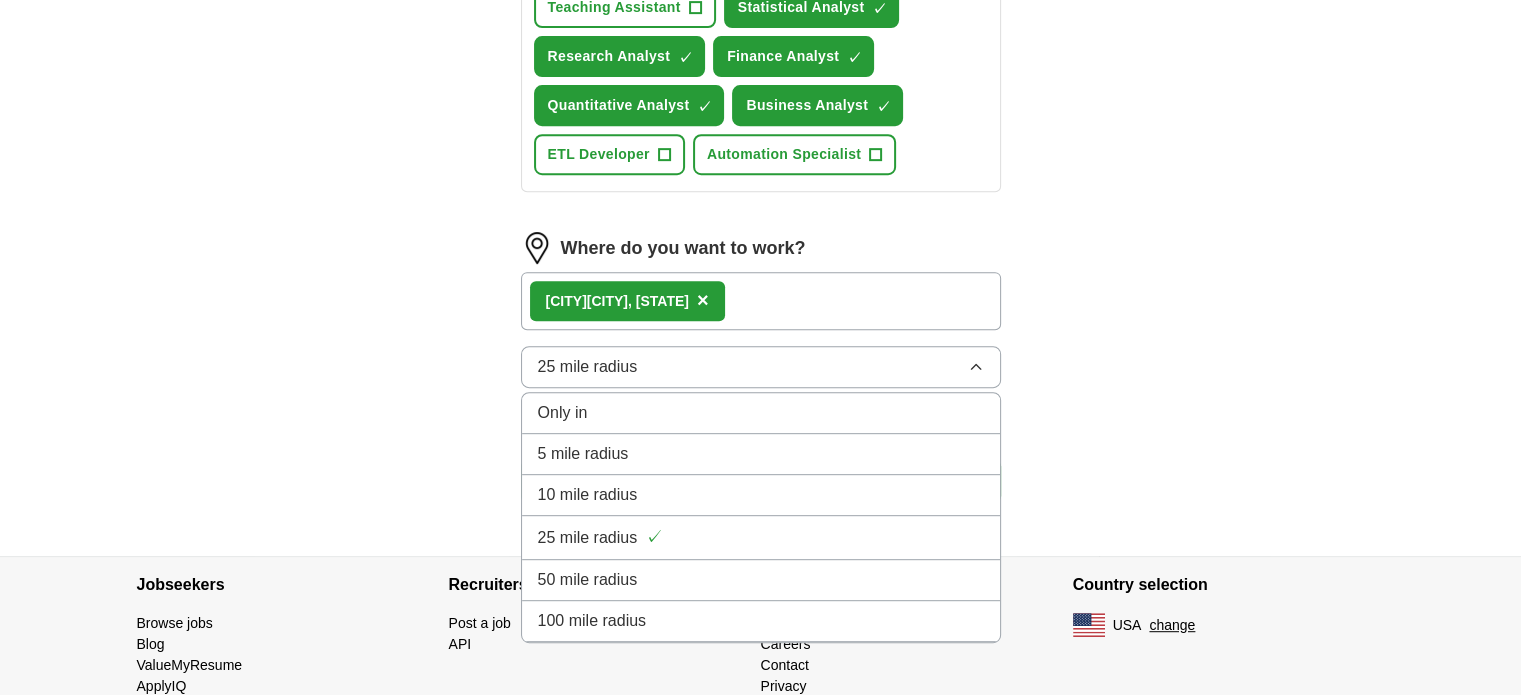 click on "50 mile radius" at bounding box center [761, 580] 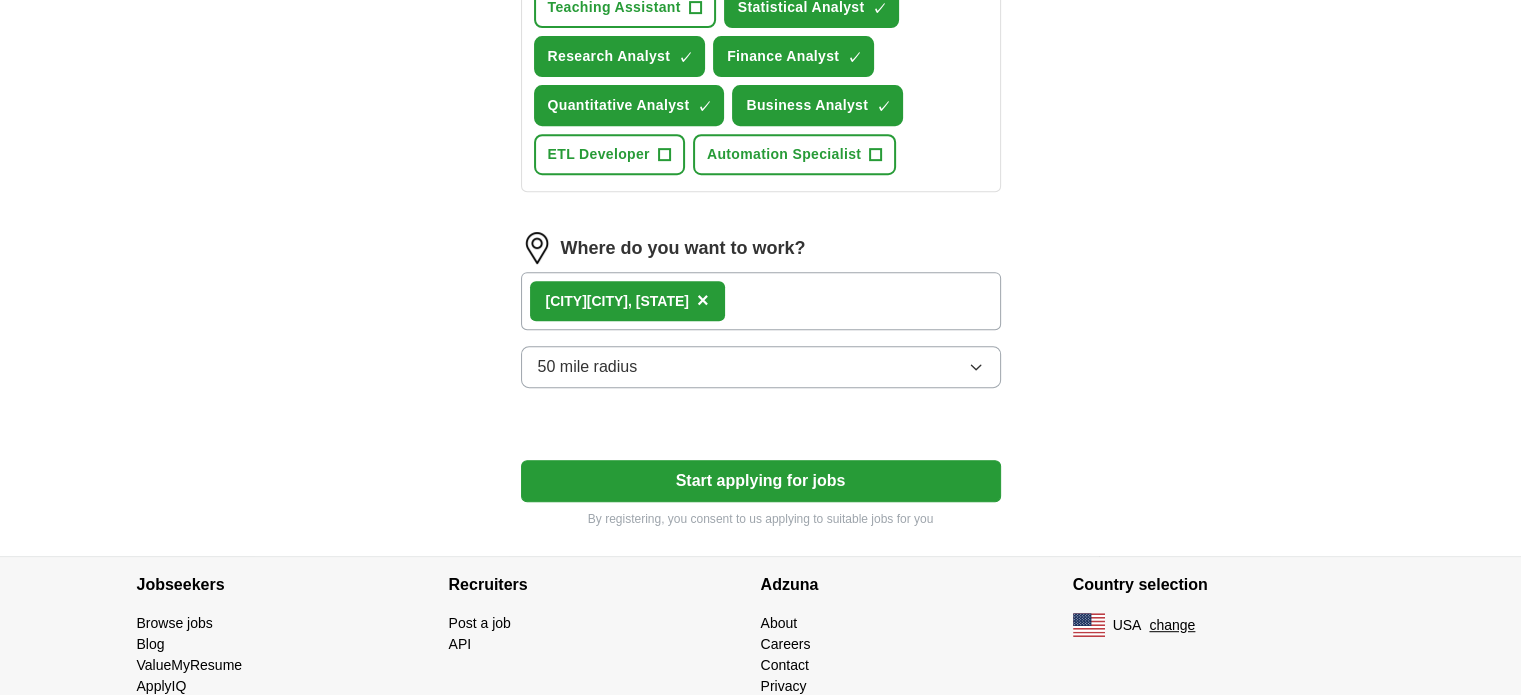 click on "Start applying for jobs" at bounding box center (761, 481) 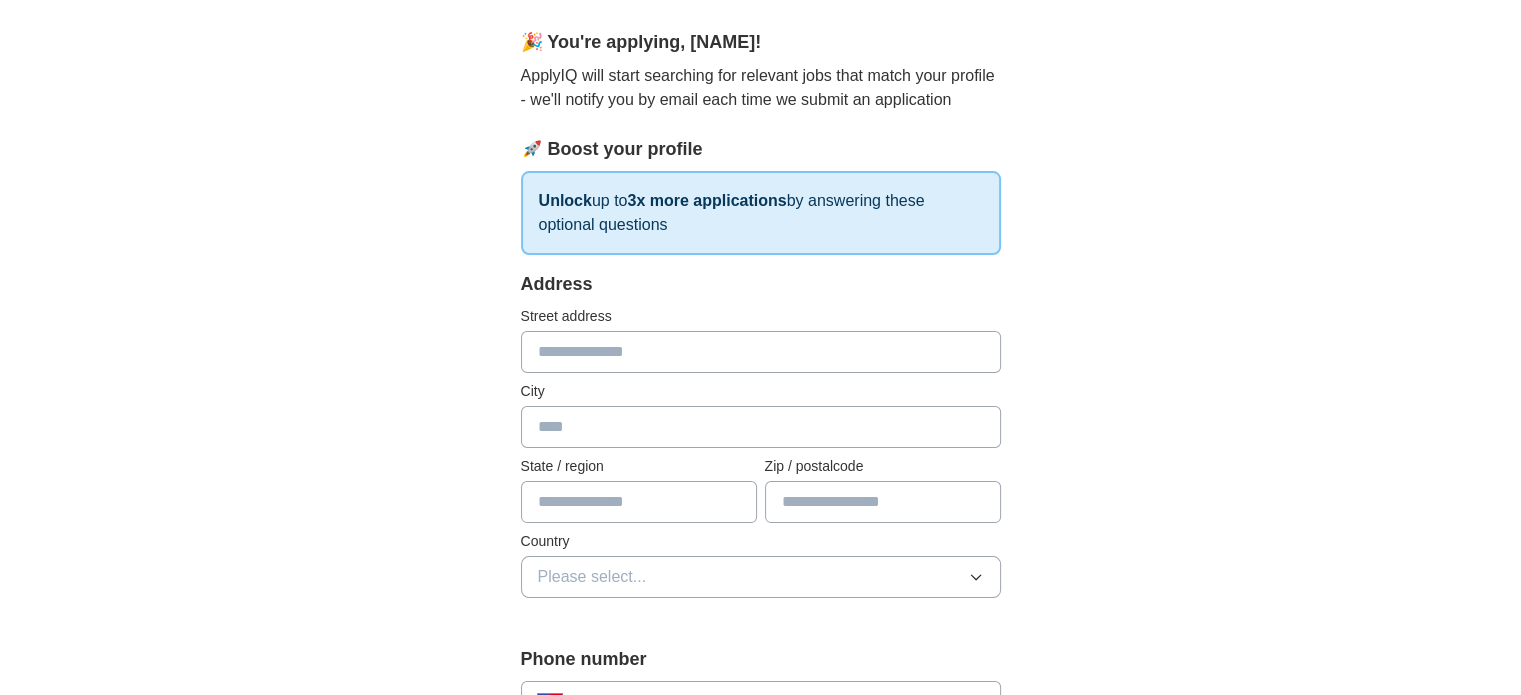 scroll, scrollTop: 100, scrollLeft: 0, axis: vertical 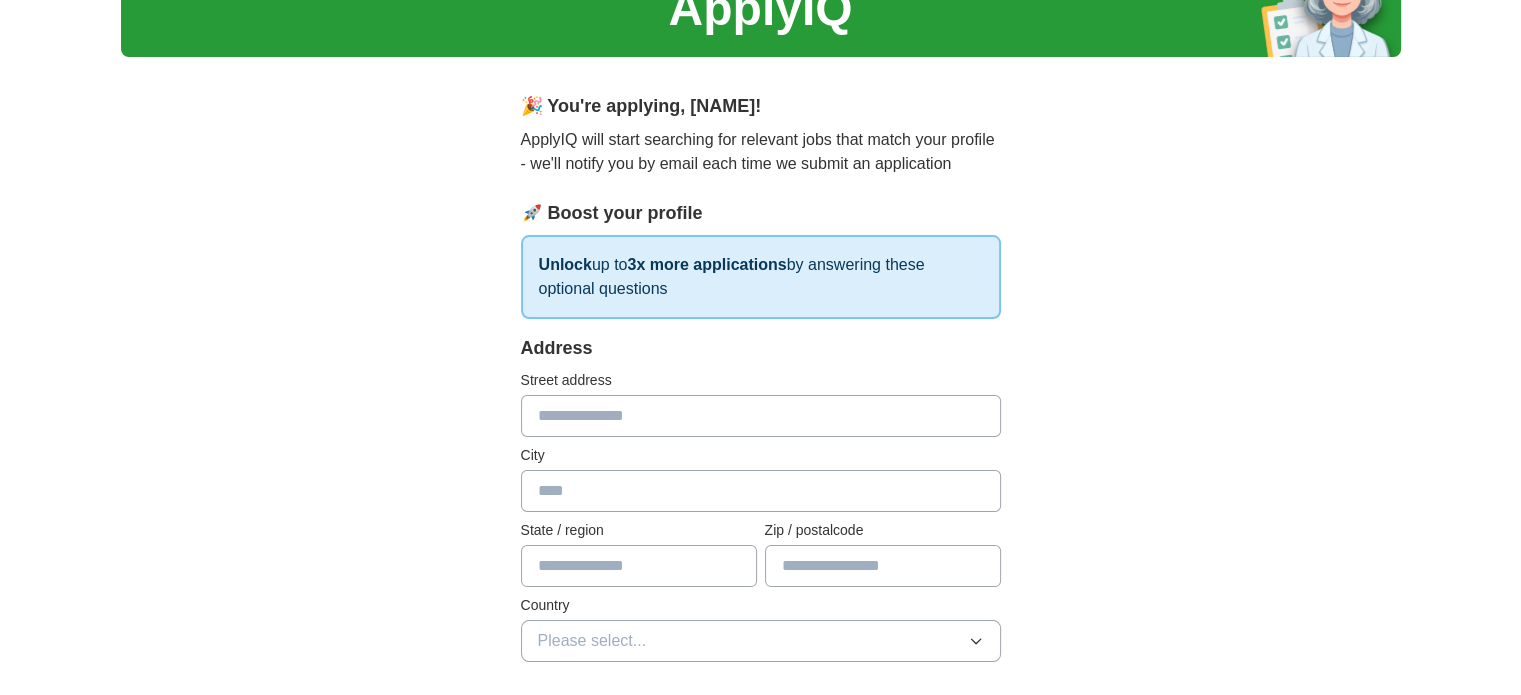 click at bounding box center [761, 416] 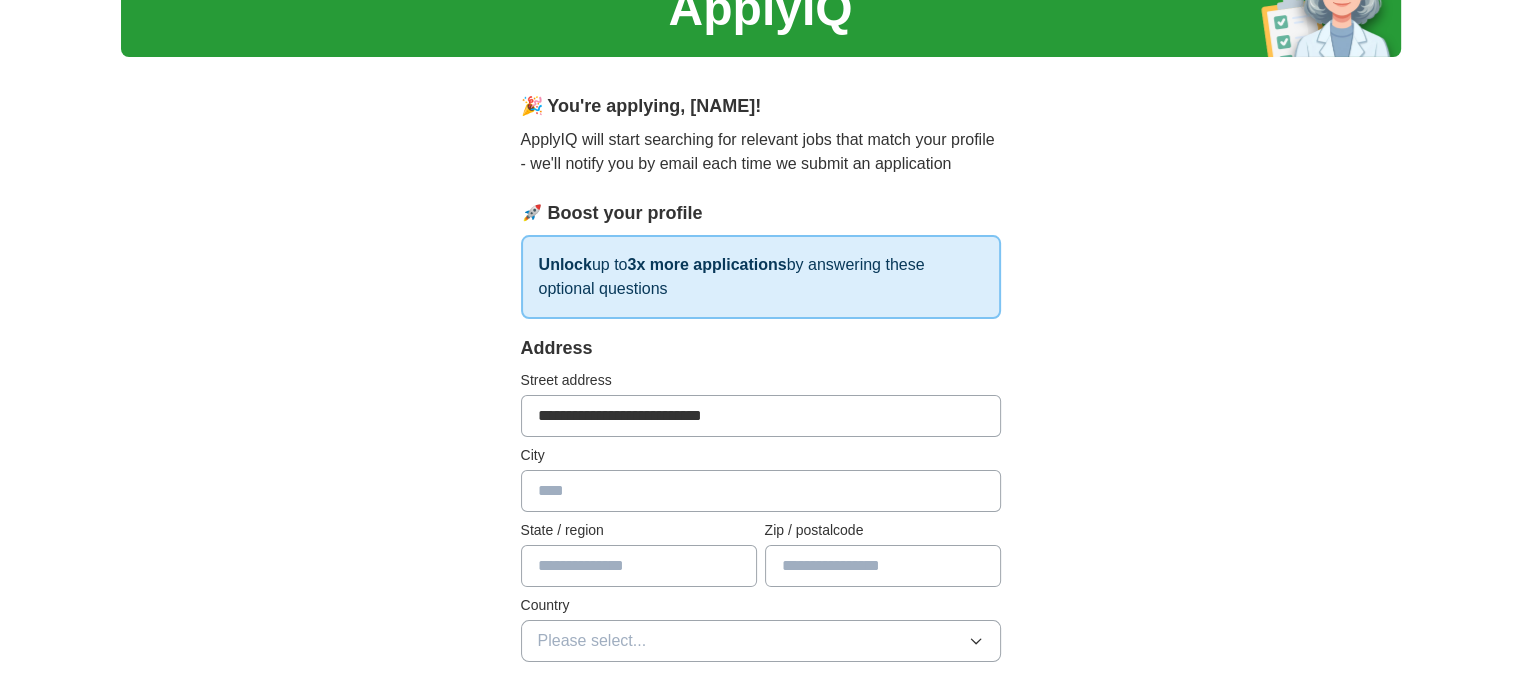 type on "********" 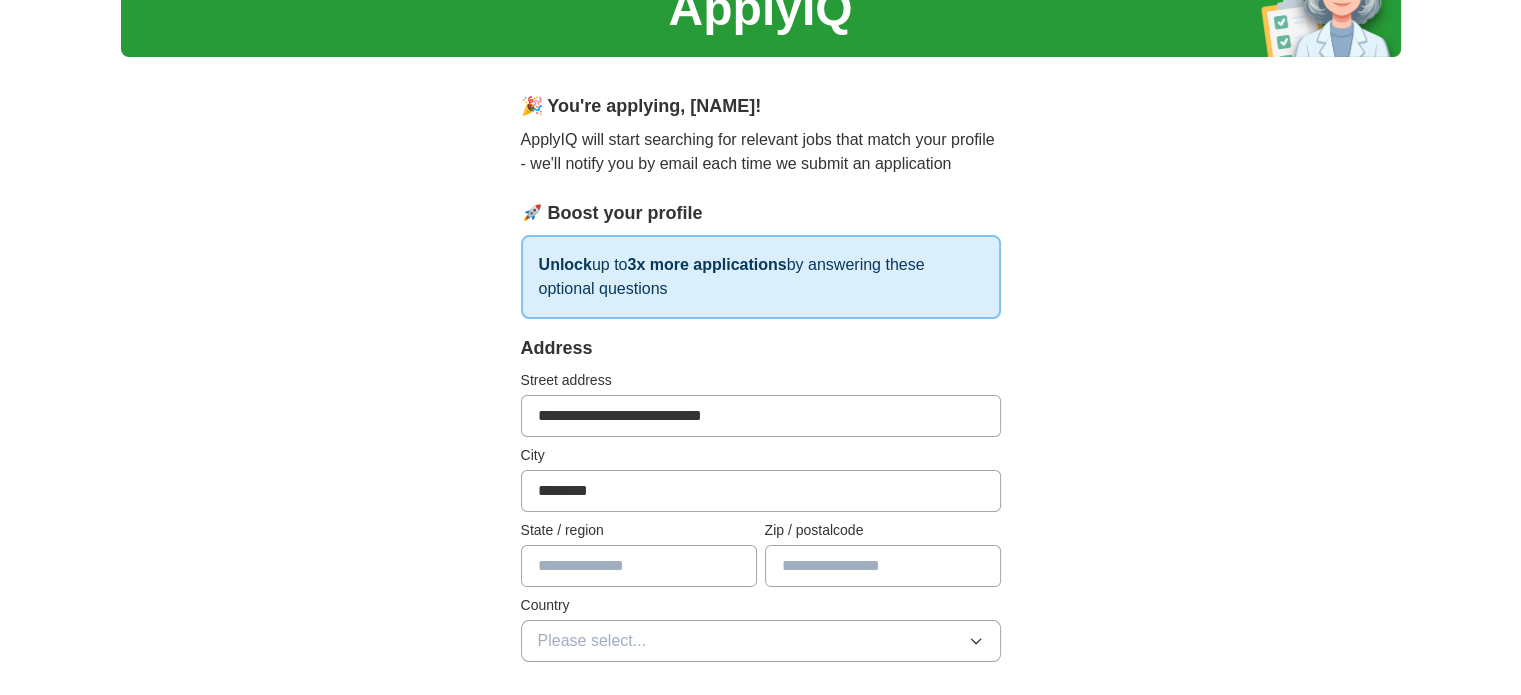 type on "**" 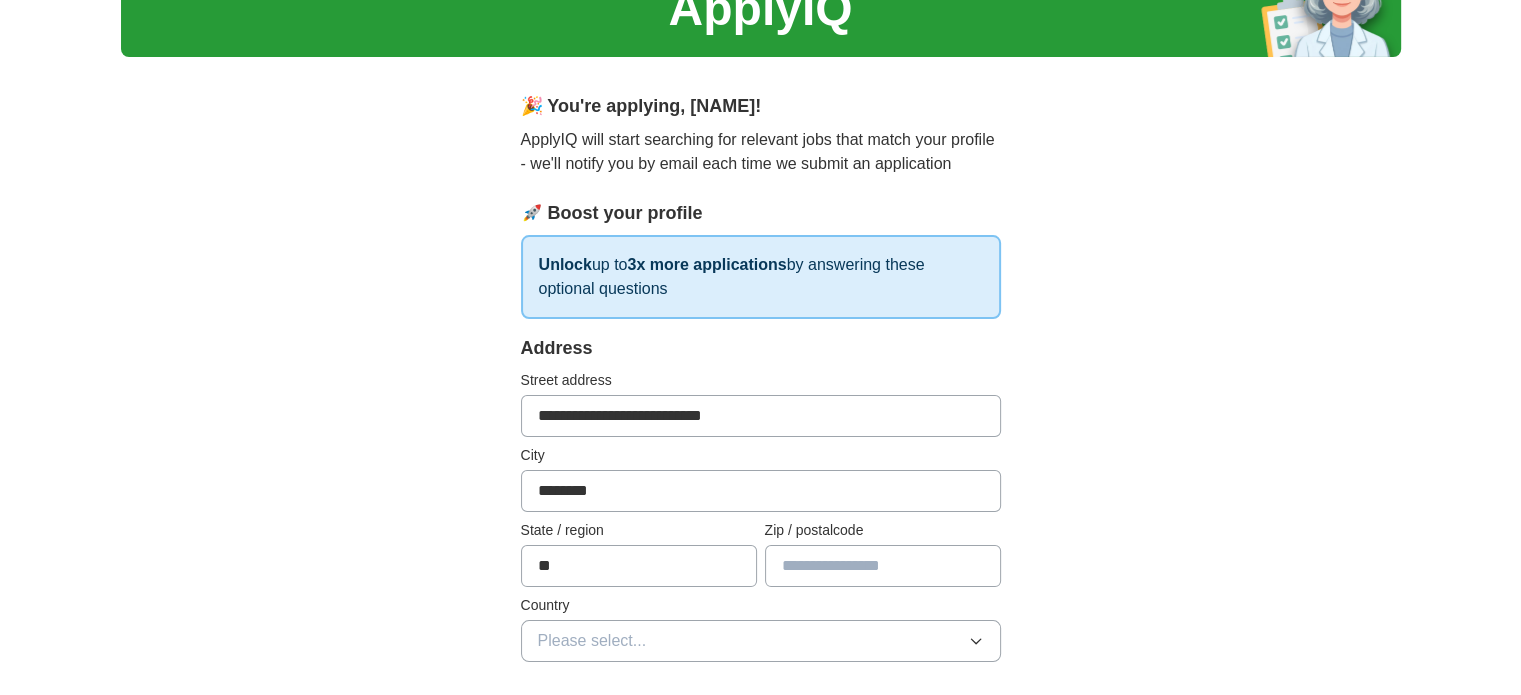 type on "*****" 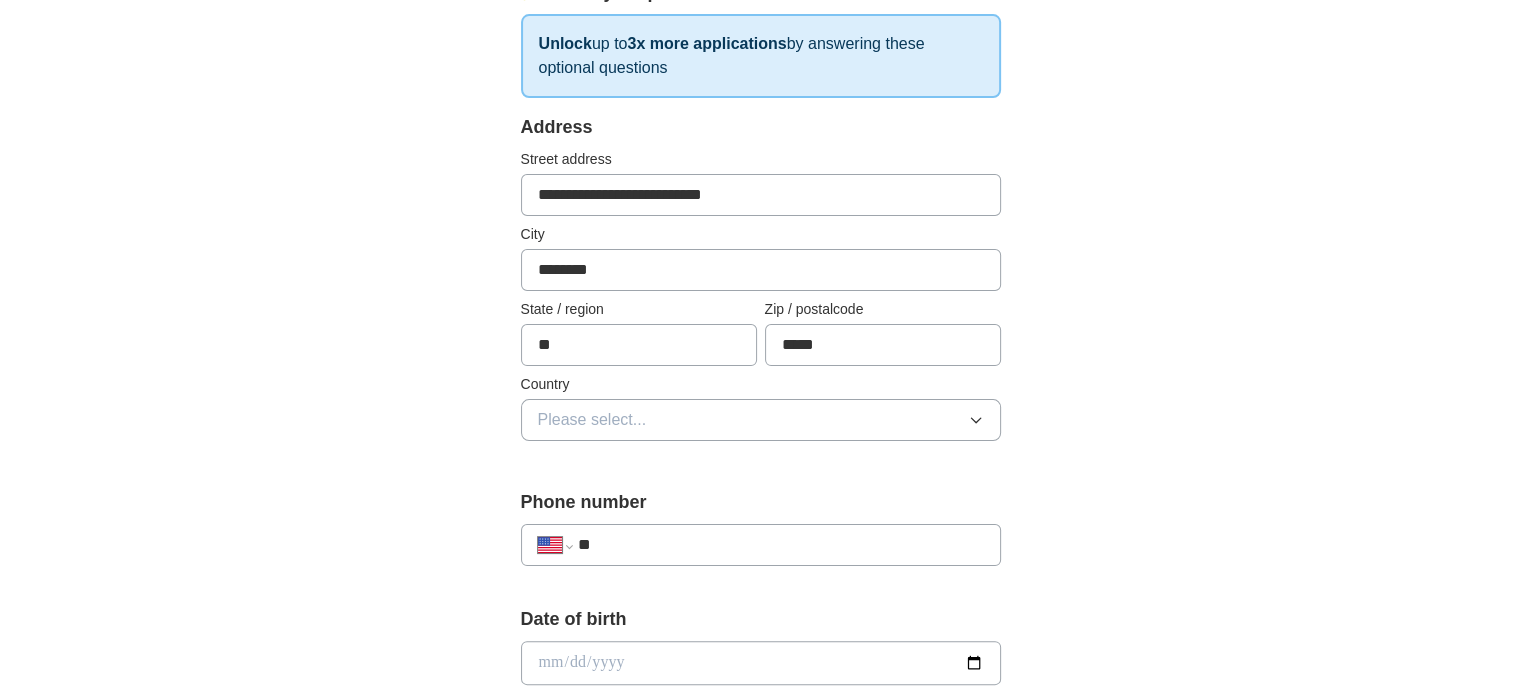 scroll, scrollTop: 400, scrollLeft: 0, axis: vertical 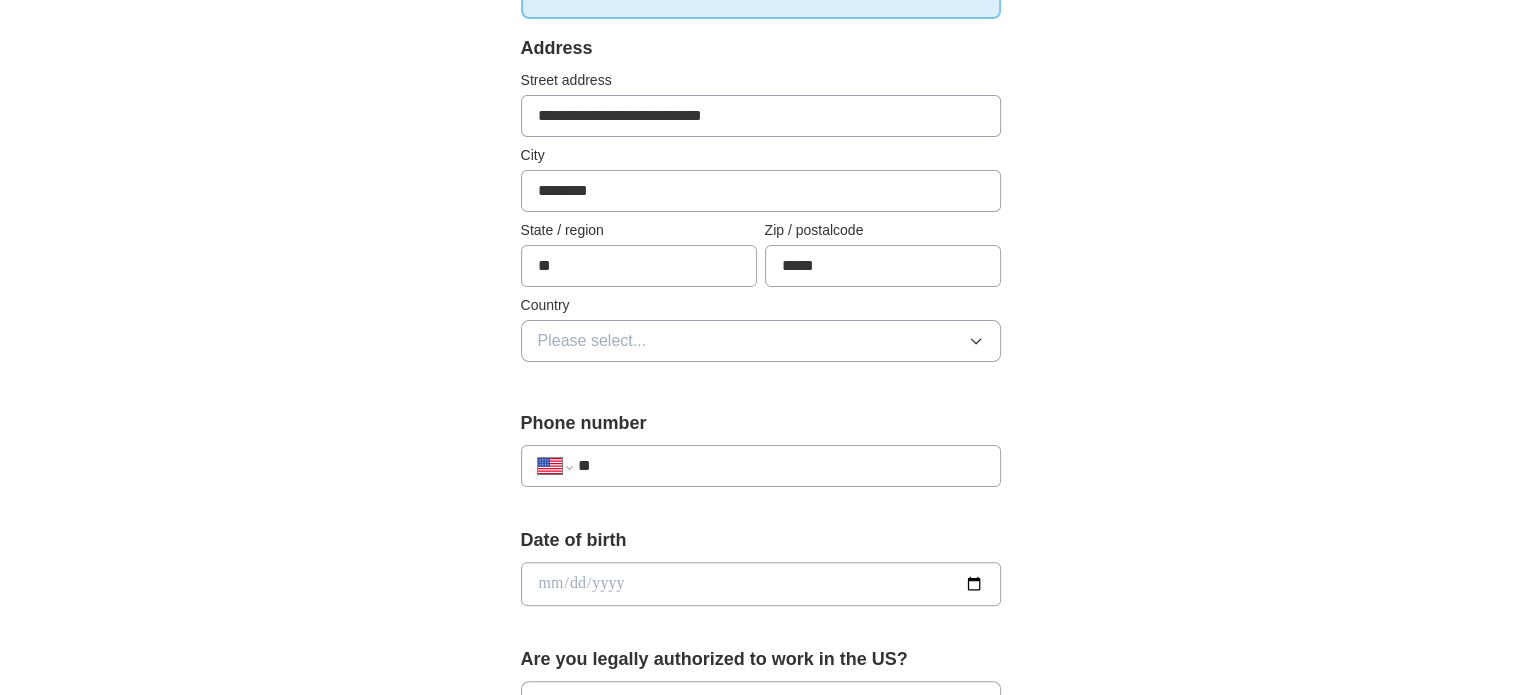 click on "Please select..." at bounding box center (761, 341) 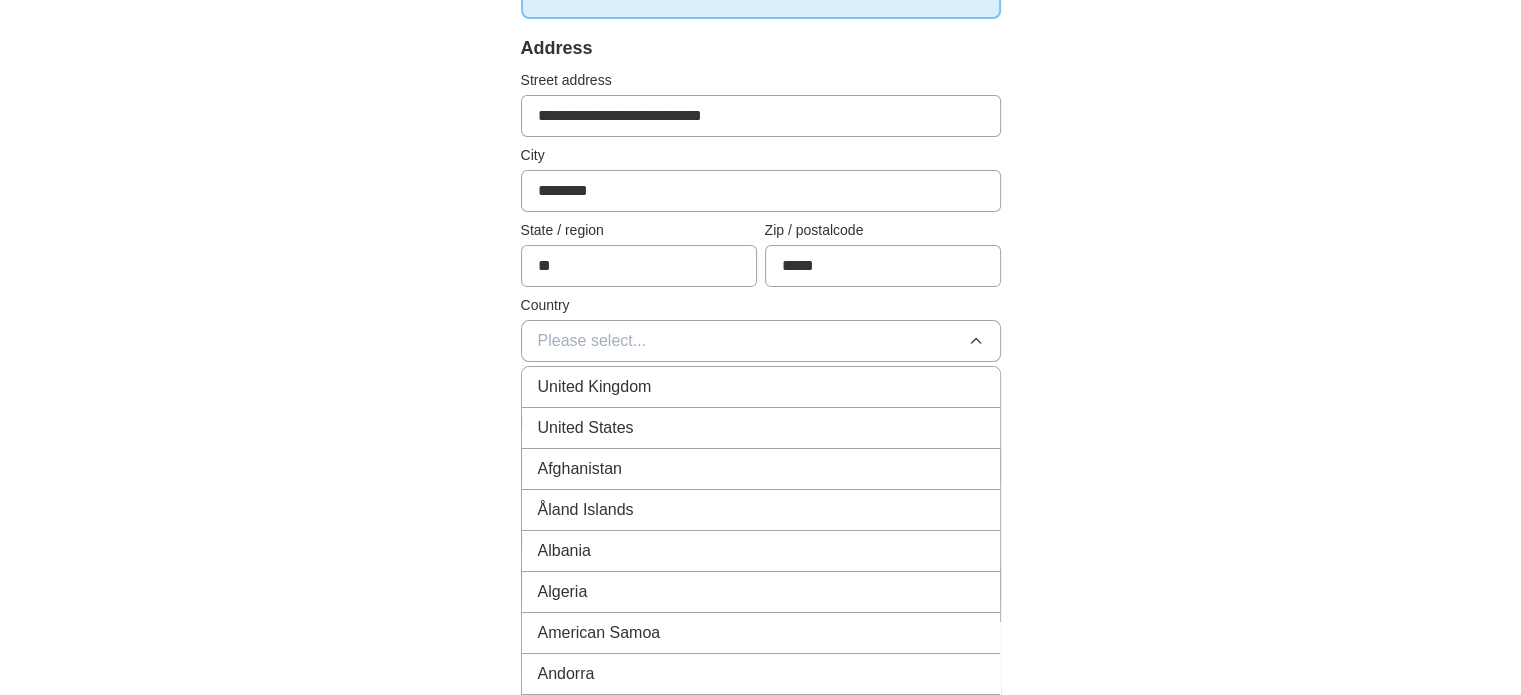 click on "United States" at bounding box center (586, 428) 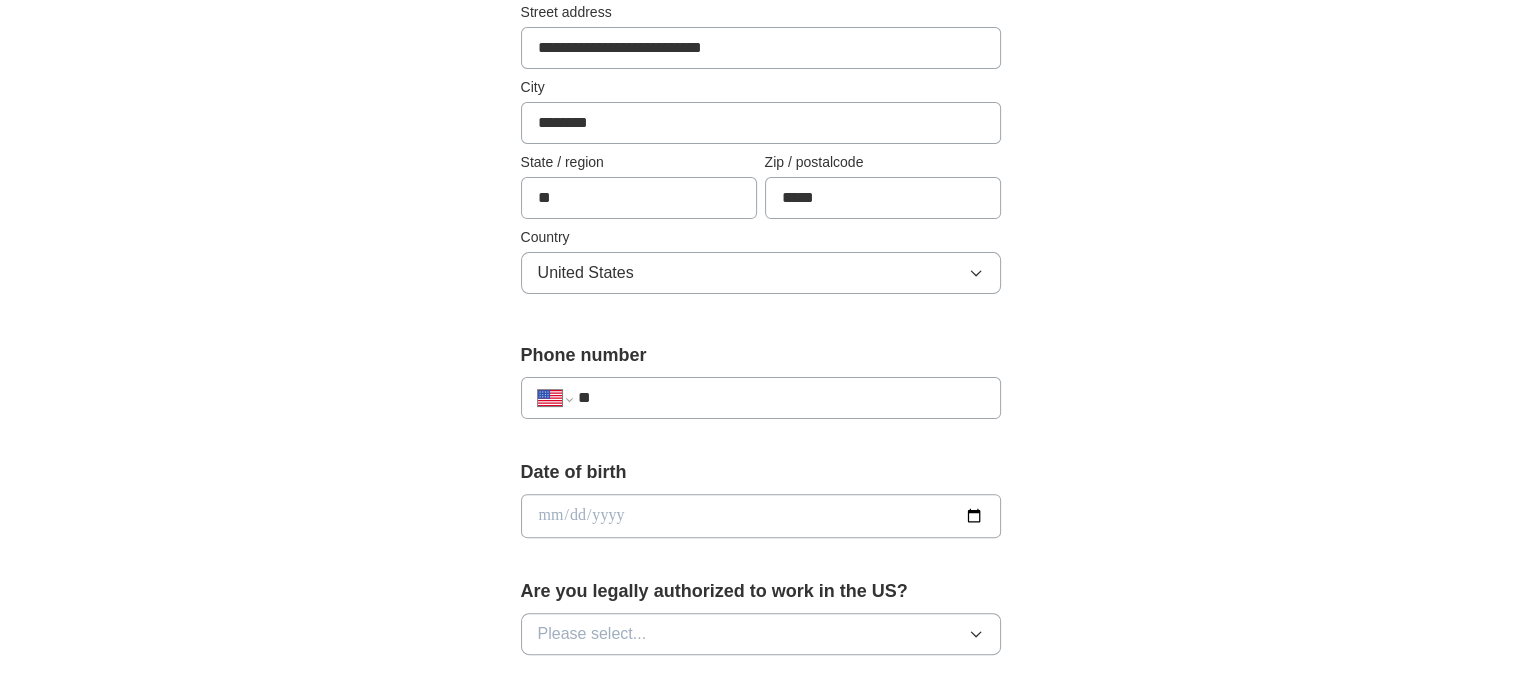 scroll, scrollTop: 700, scrollLeft: 0, axis: vertical 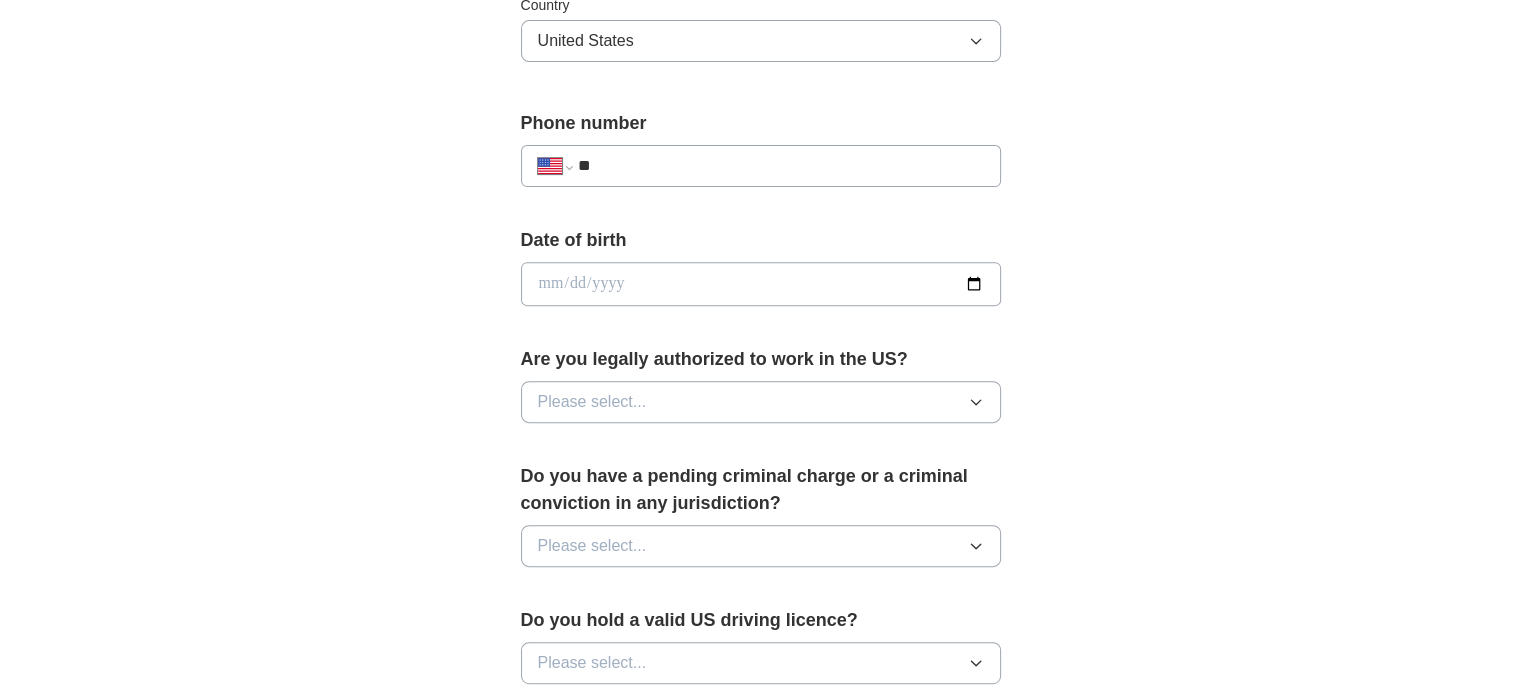 click on "[PHONE]" at bounding box center [761, 156] 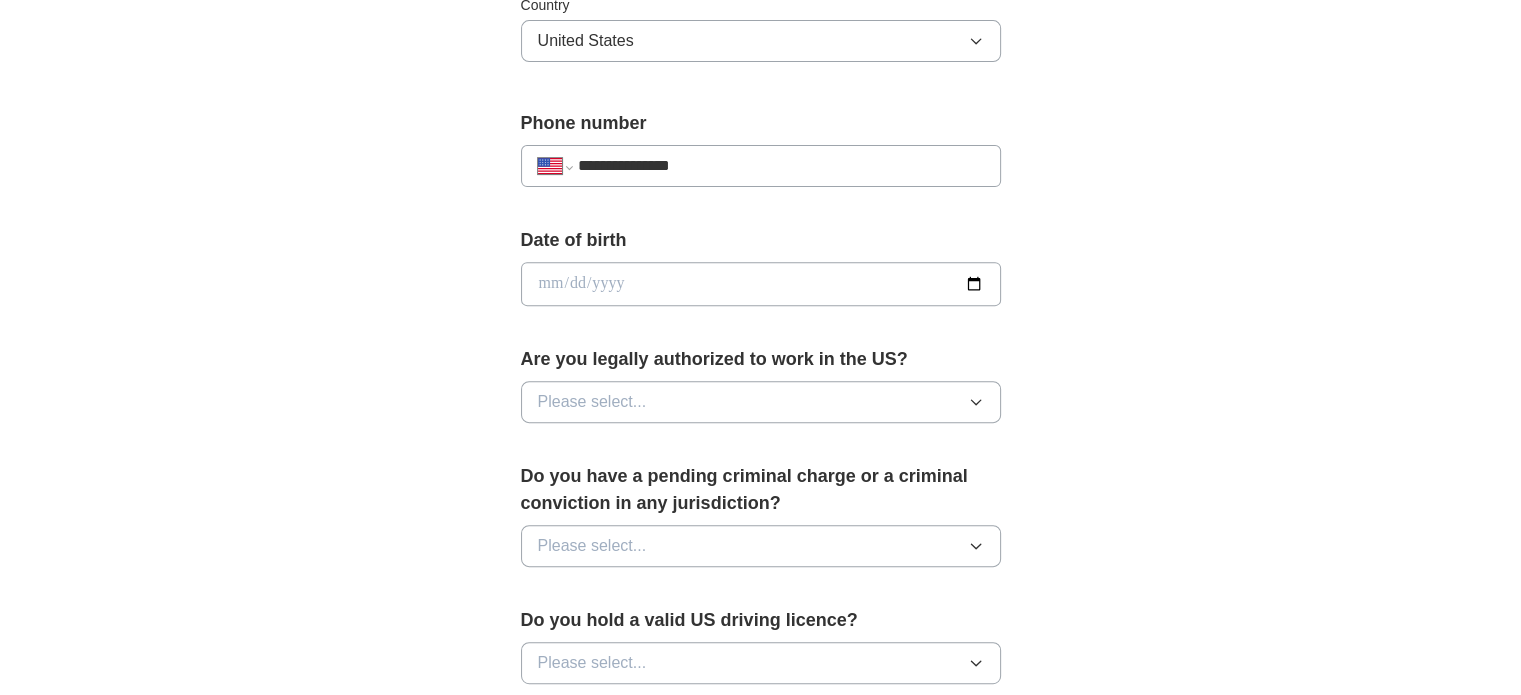 type on "**********" 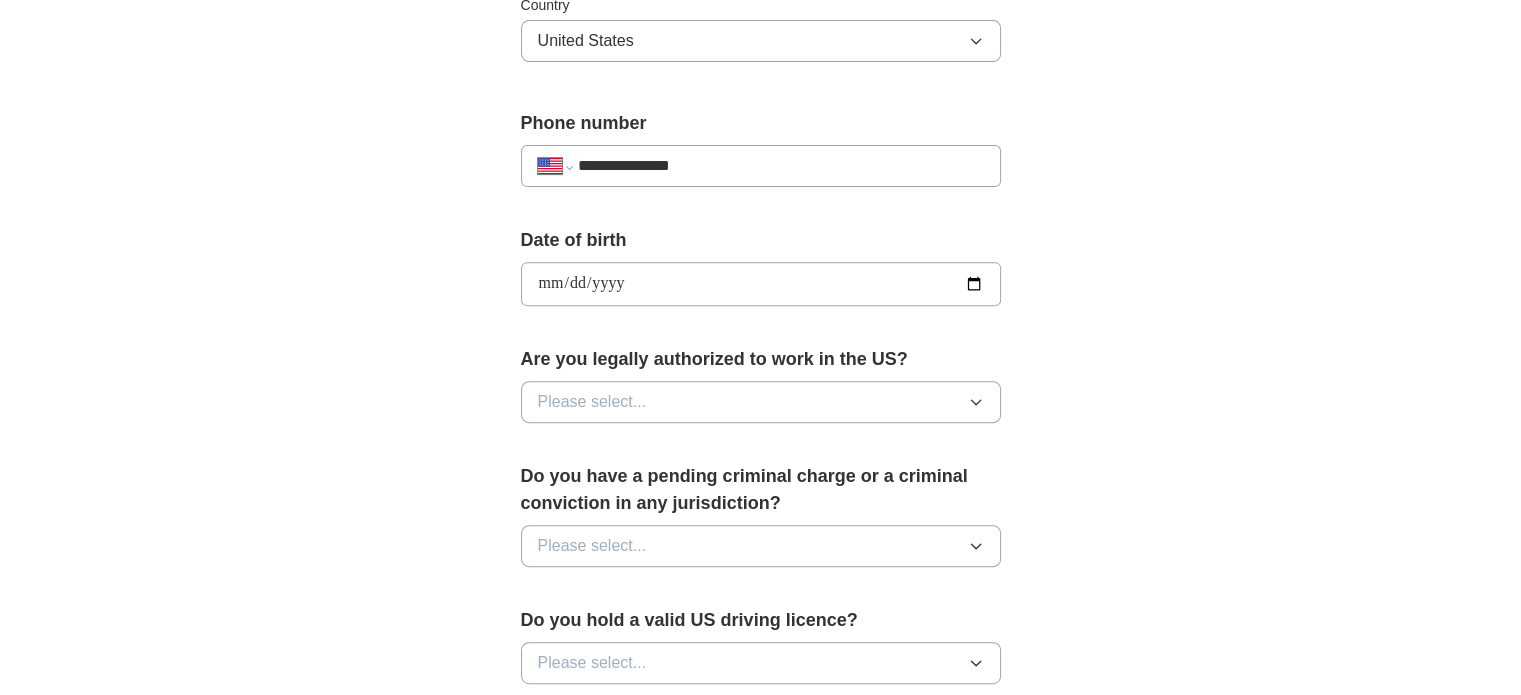 type on "**********" 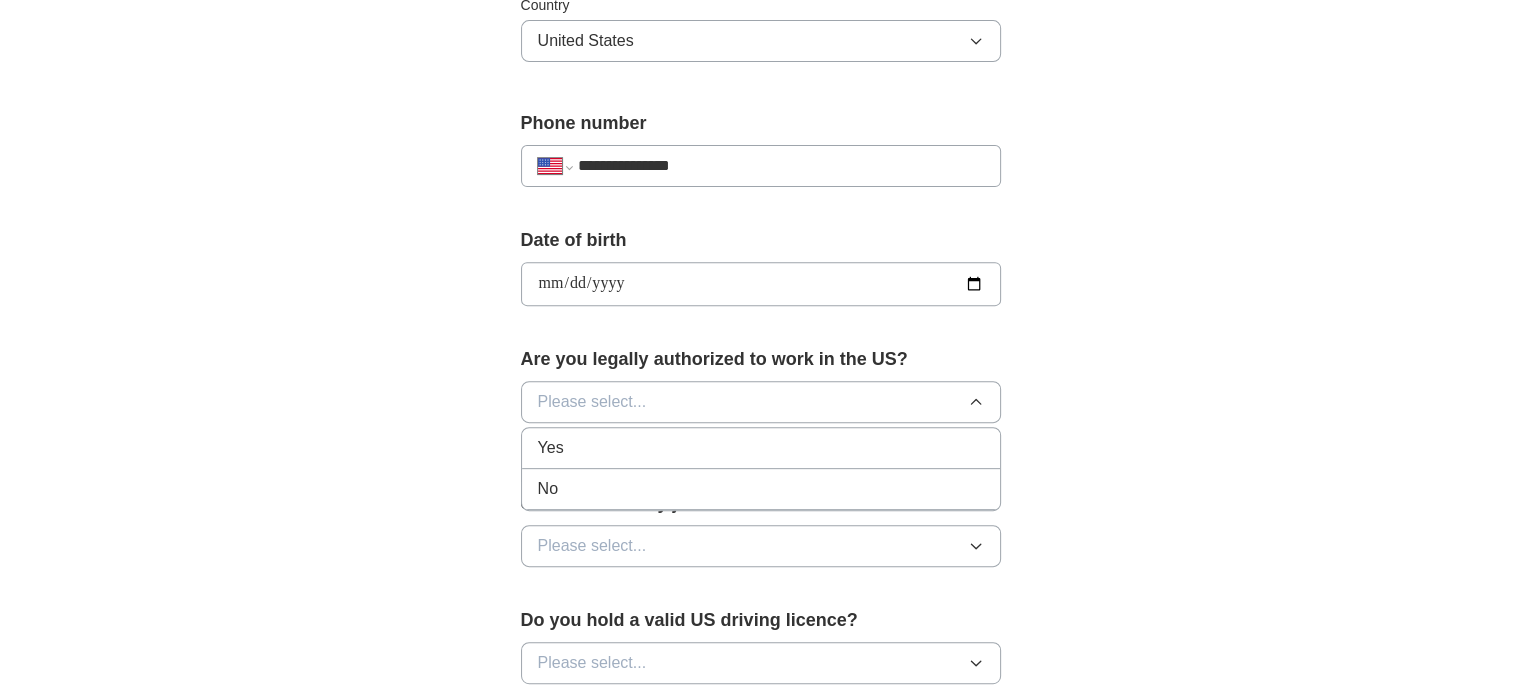 click on "Yes" at bounding box center [761, 448] 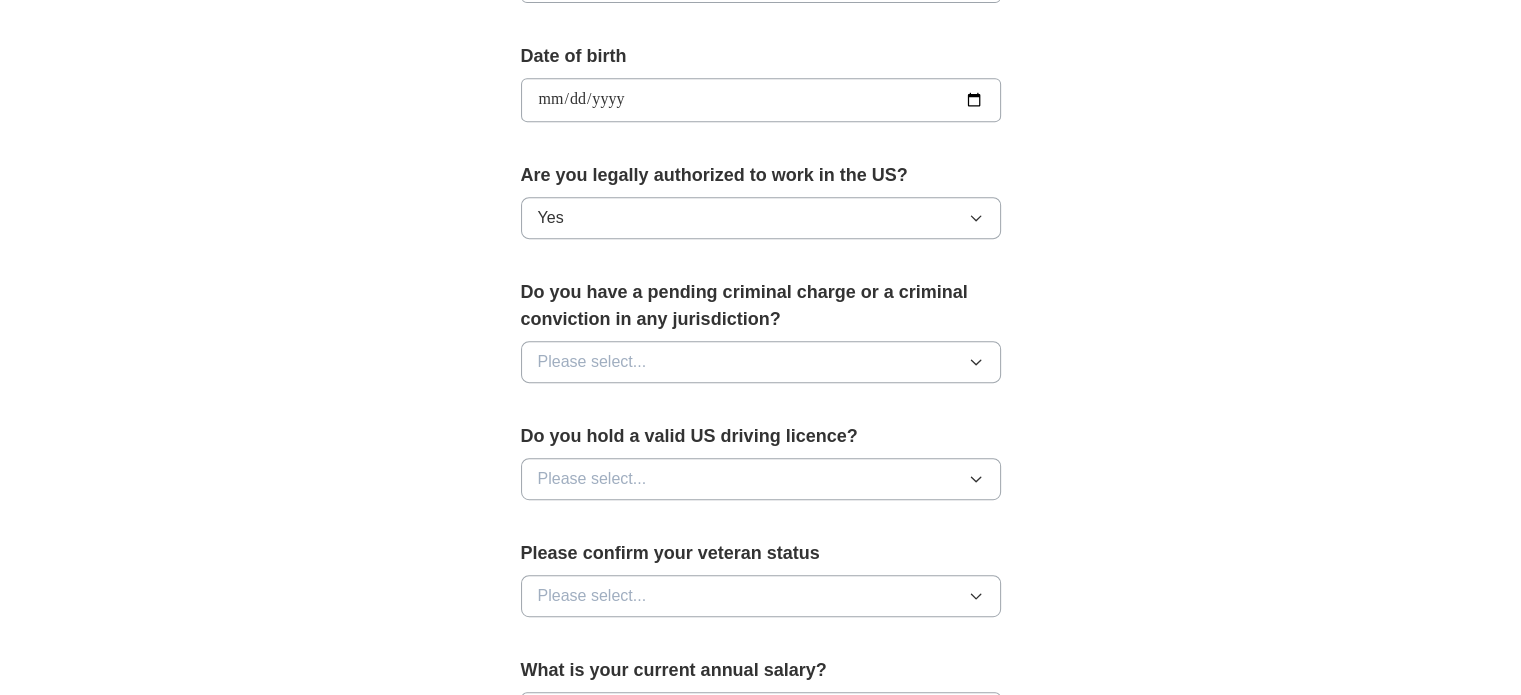 scroll, scrollTop: 900, scrollLeft: 0, axis: vertical 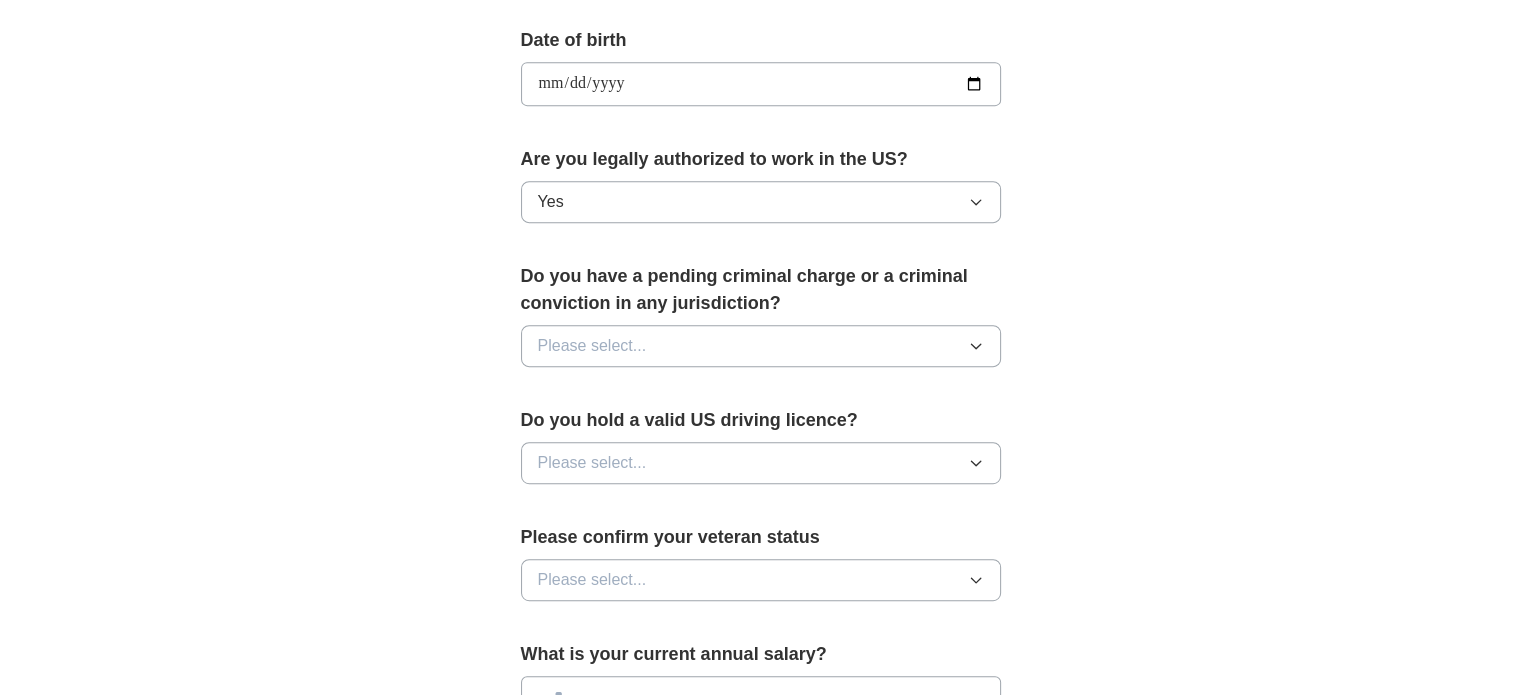 click on "Please select..." at bounding box center (761, 346) 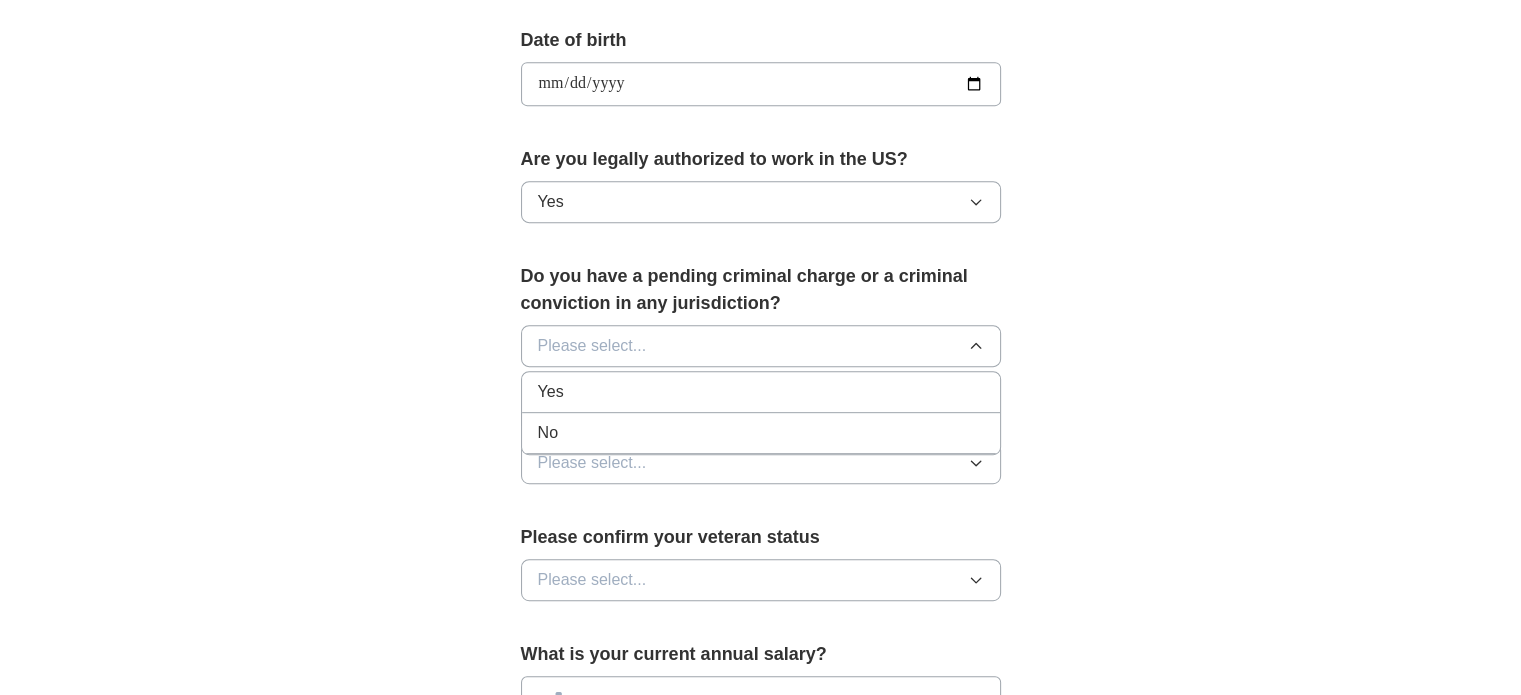 click on "No" at bounding box center [761, 433] 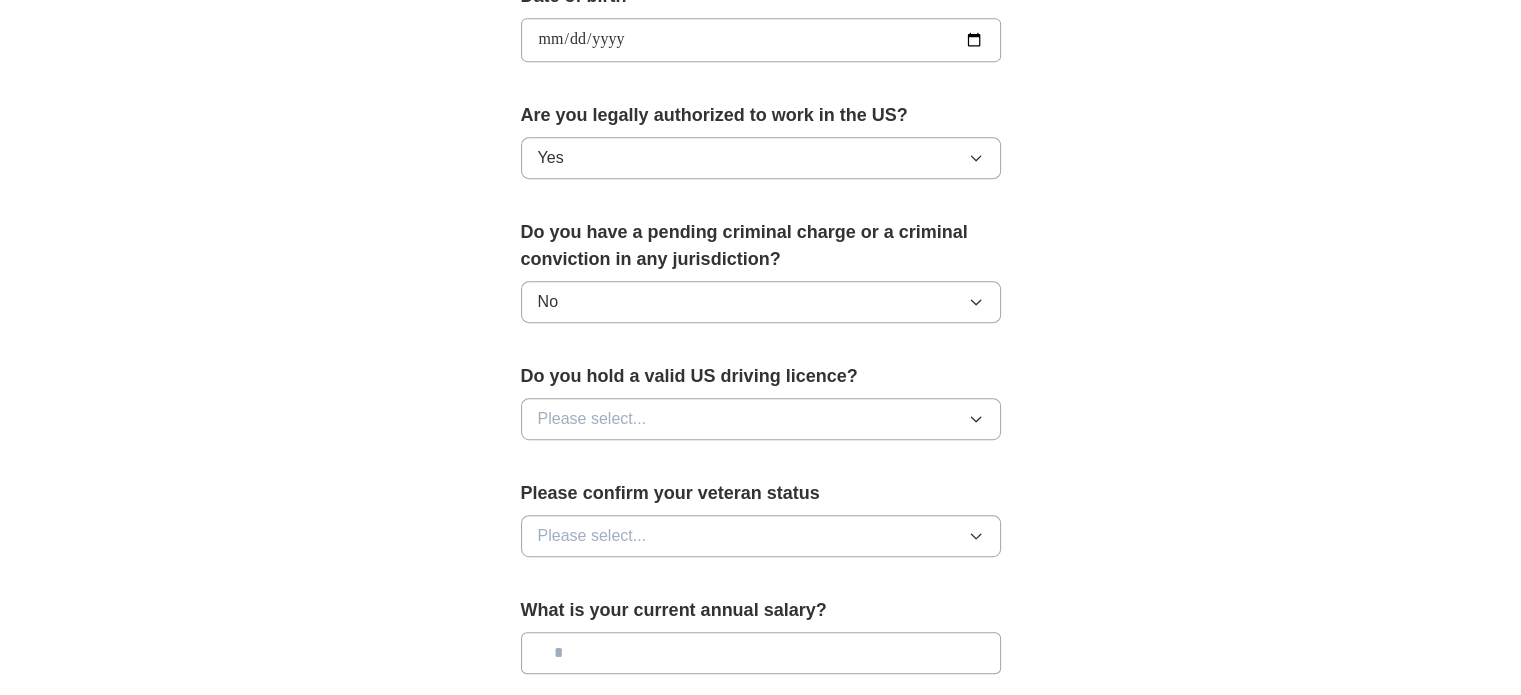 scroll, scrollTop: 1000, scrollLeft: 0, axis: vertical 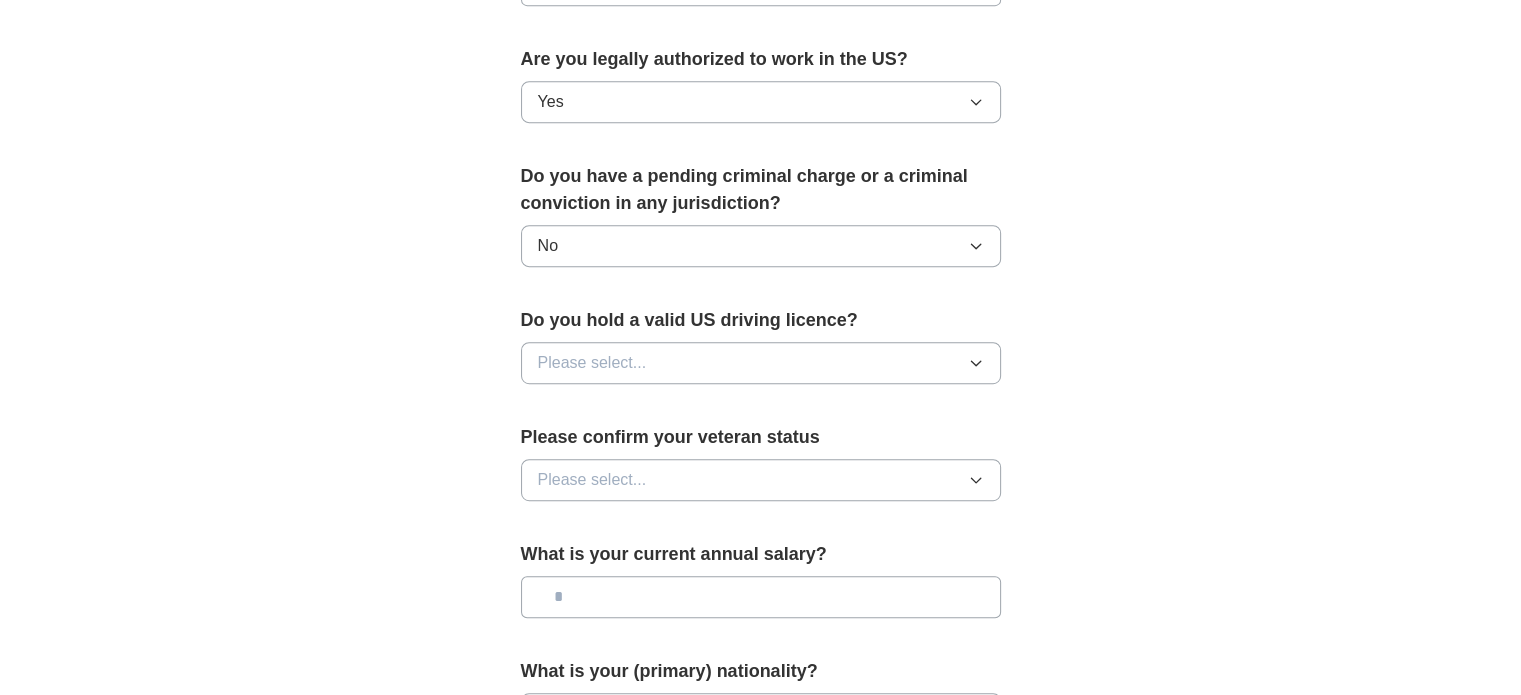 click on "Please select..." at bounding box center (761, 363) 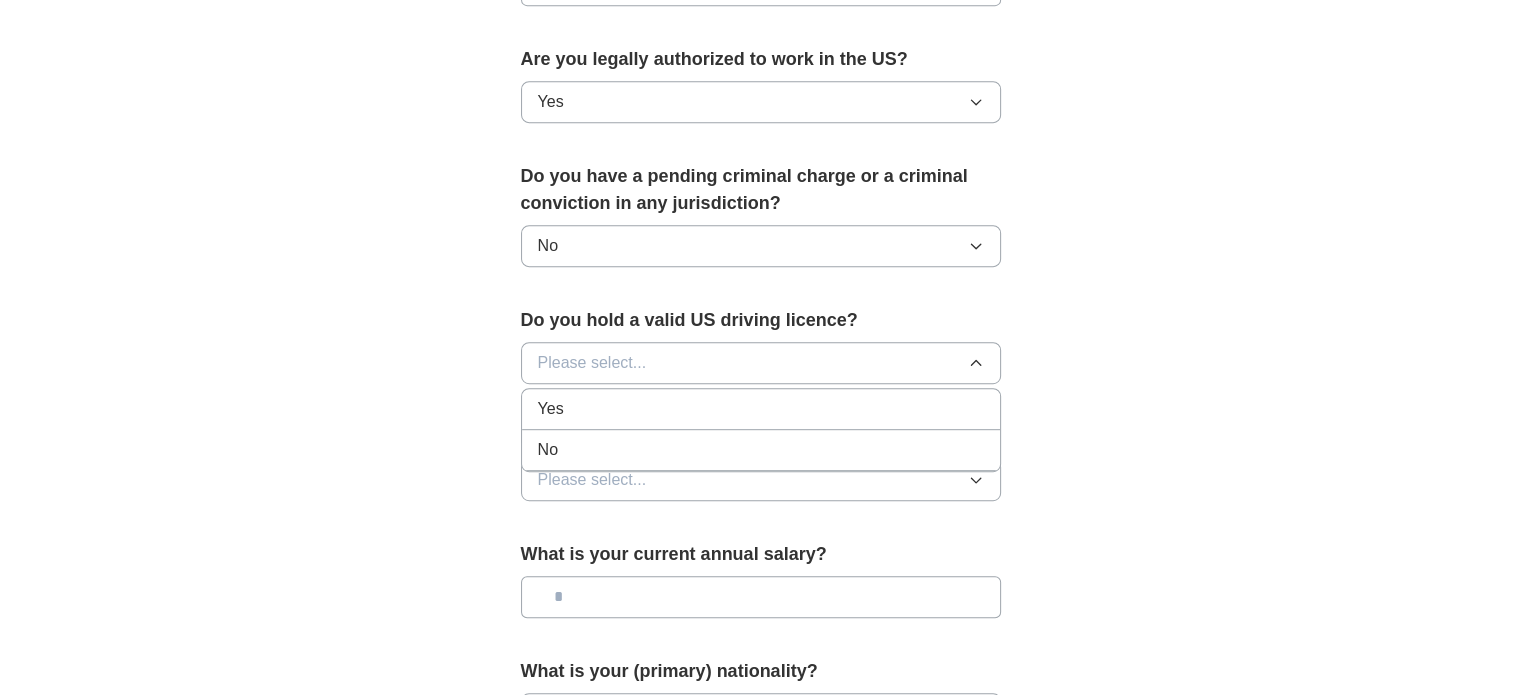 click on "Yes" at bounding box center [761, 409] 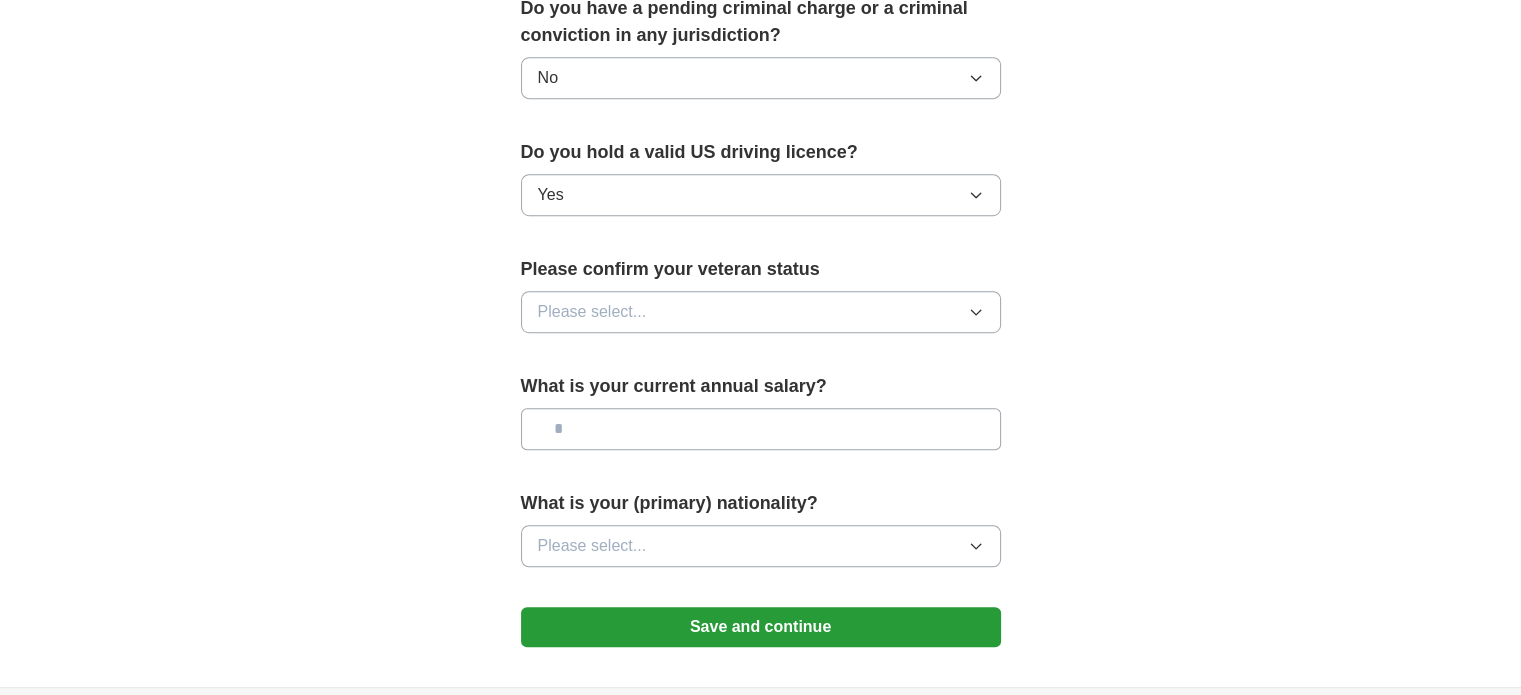 scroll, scrollTop: 1200, scrollLeft: 0, axis: vertical 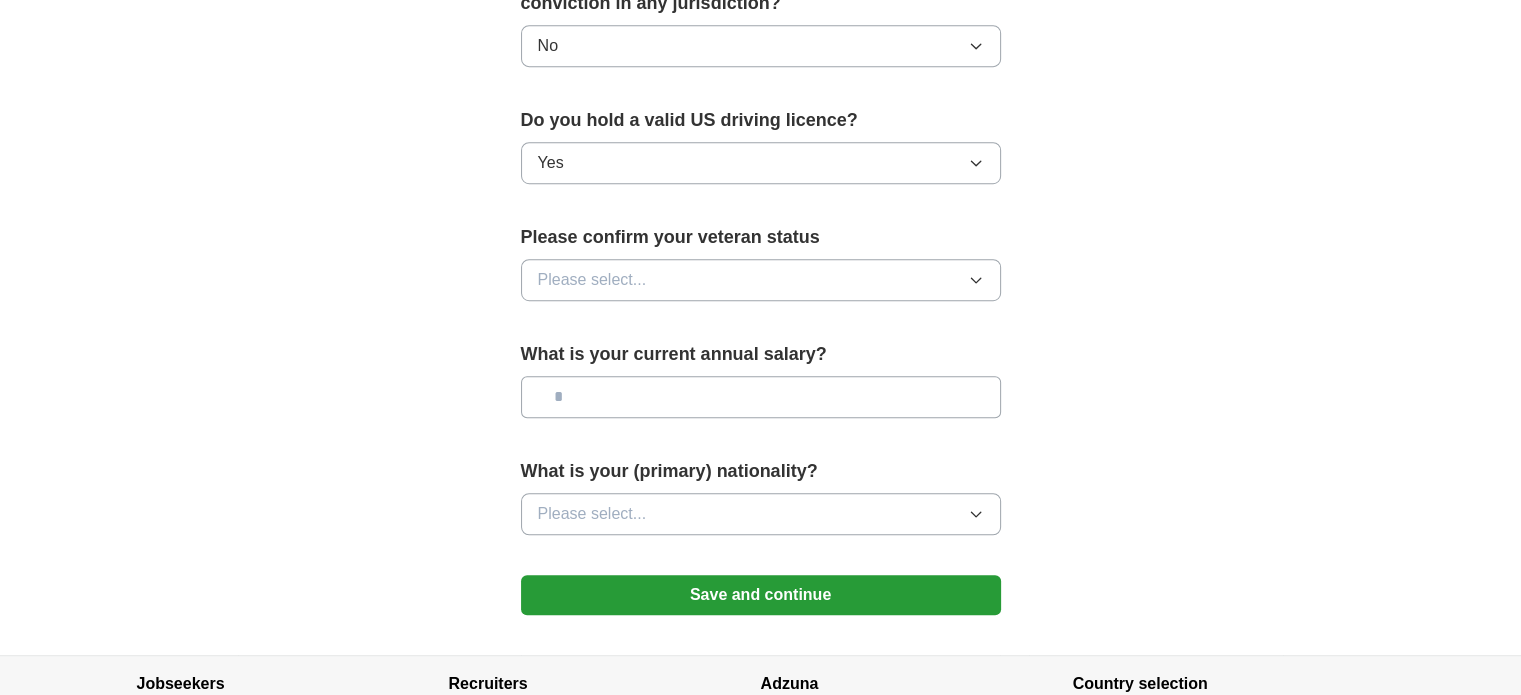 click on "Please select..." at bounding box center (592, 280) 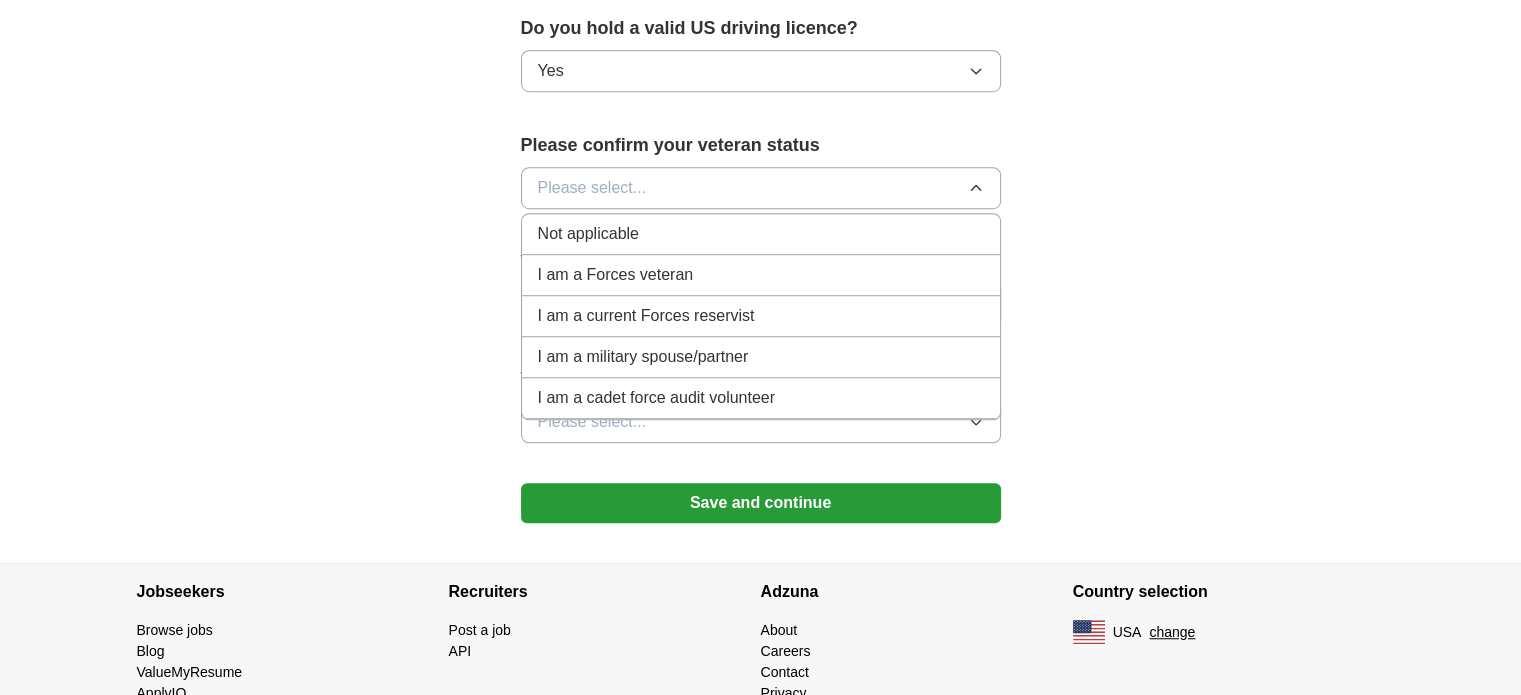 scroll, scrollTop: 1300, scrollLeft: 0, axis: vertical 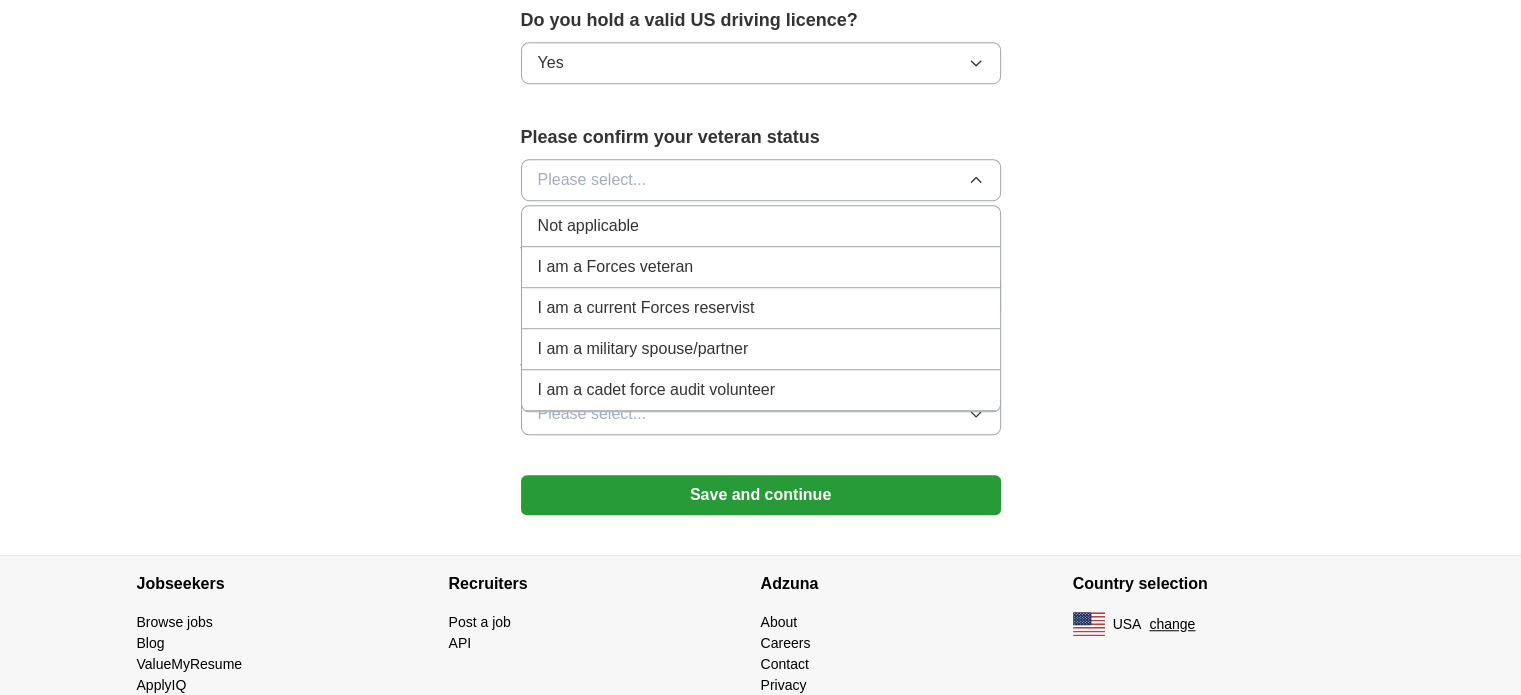click on "Not applicable" at bounding box center (761, 226) 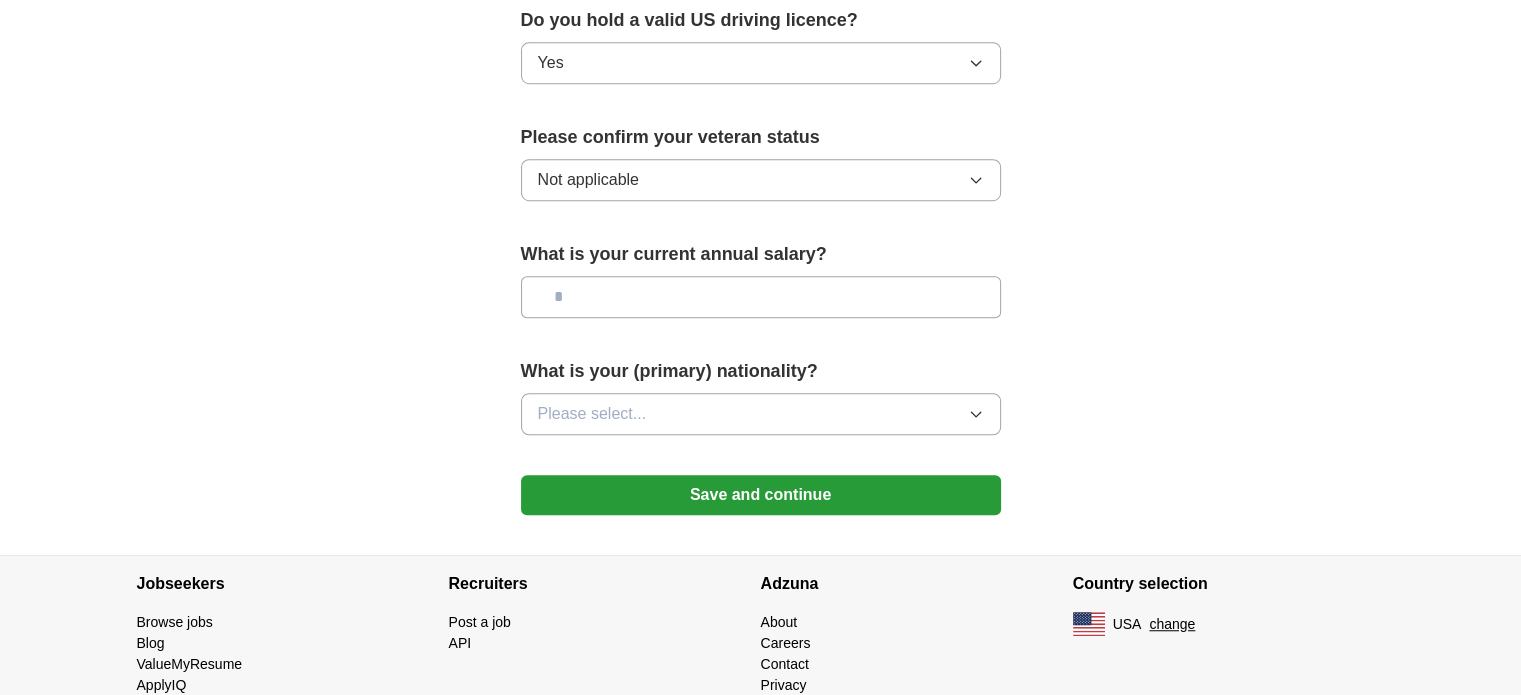 click at bounding box center (761, 297) 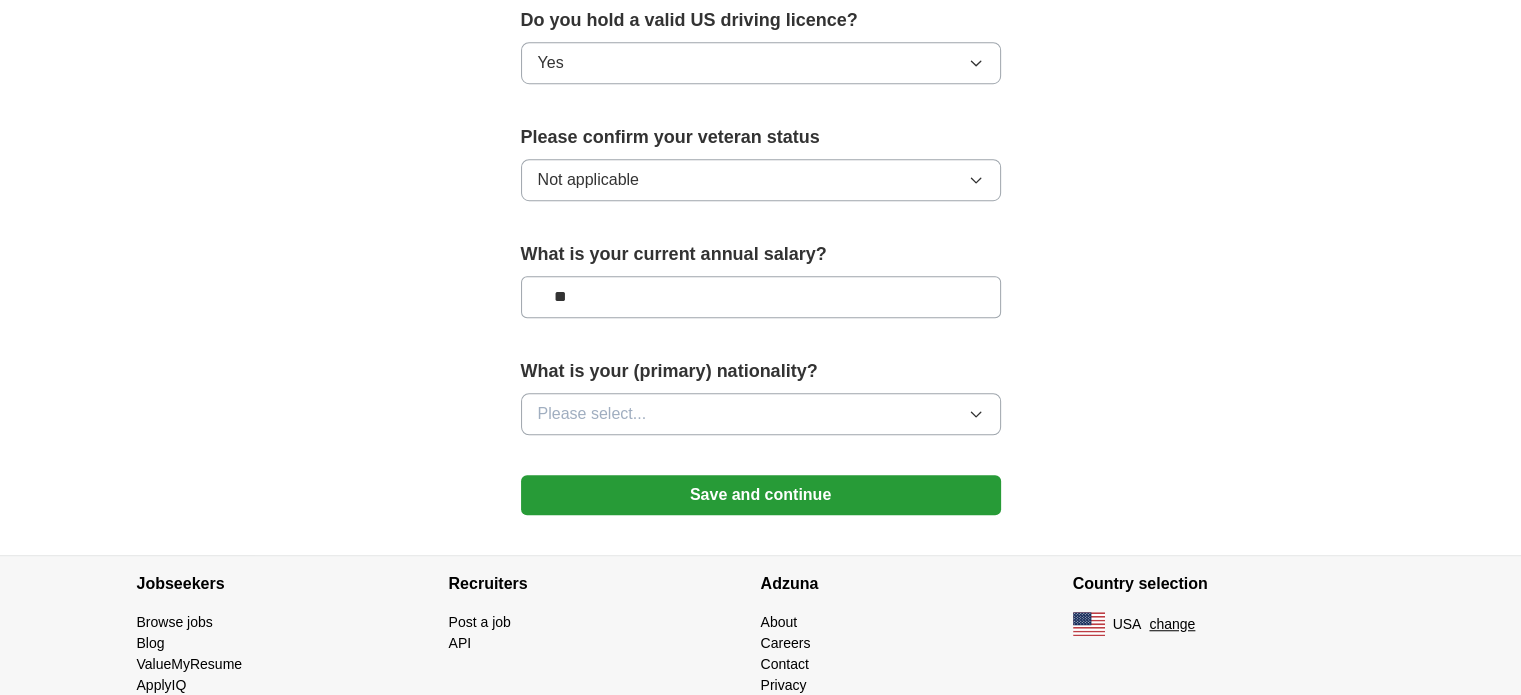 type on "**" 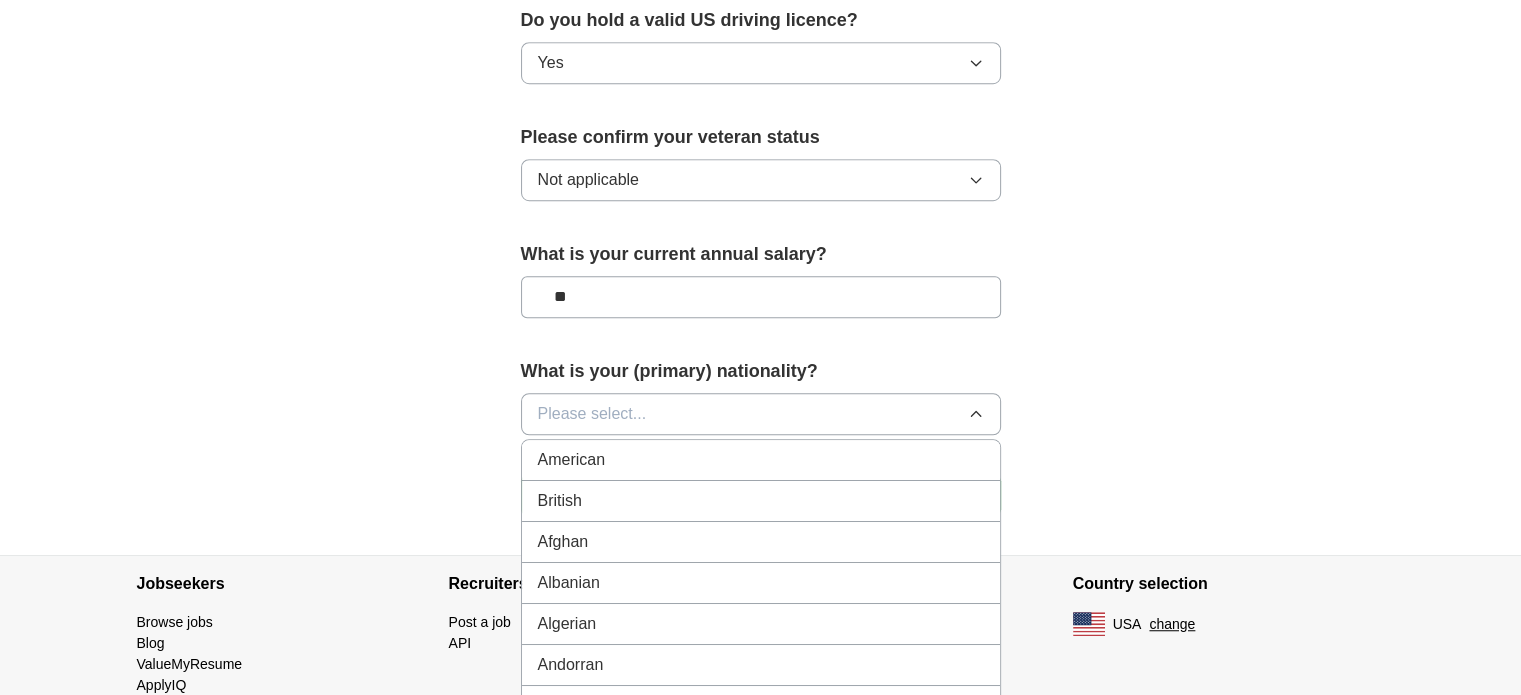 click on "American" at bounding box center [761, 460] 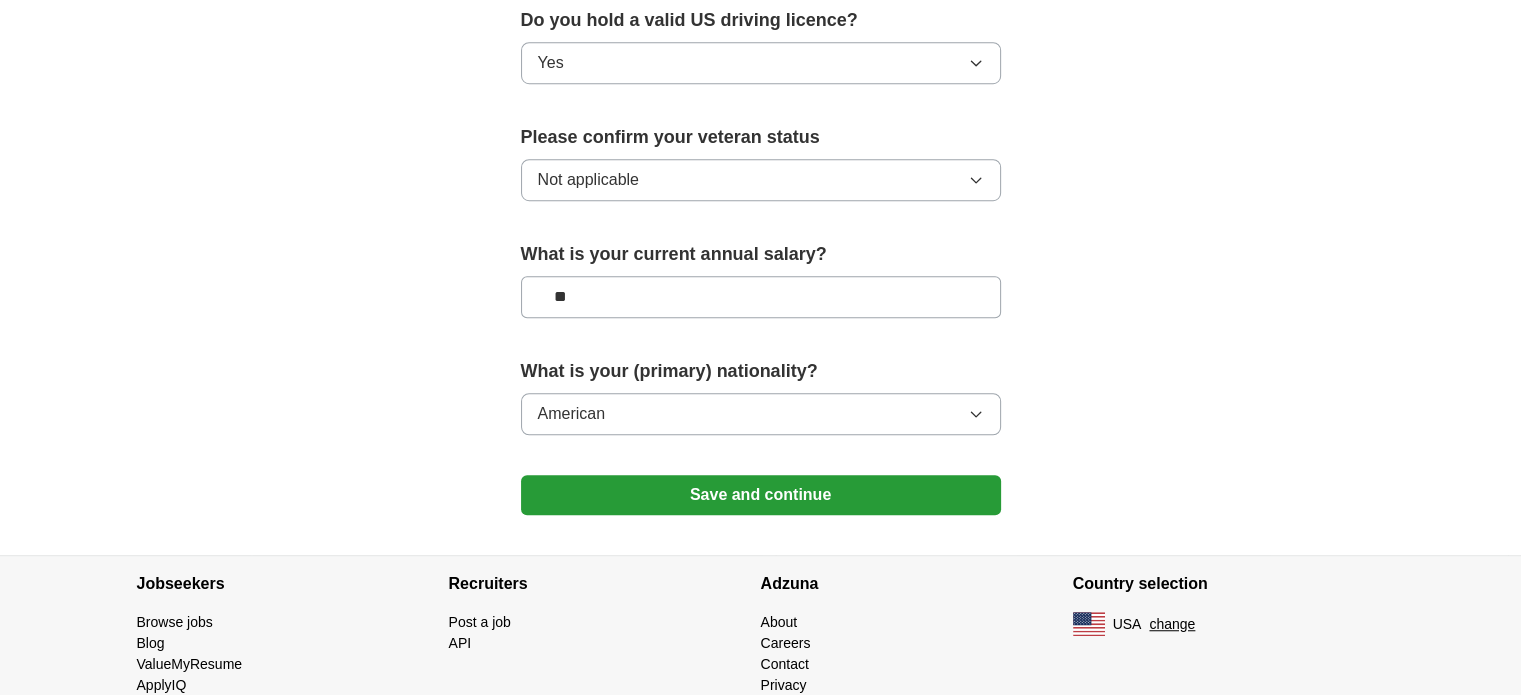 click on "Save and continue" at bounding box center (761, 495) 